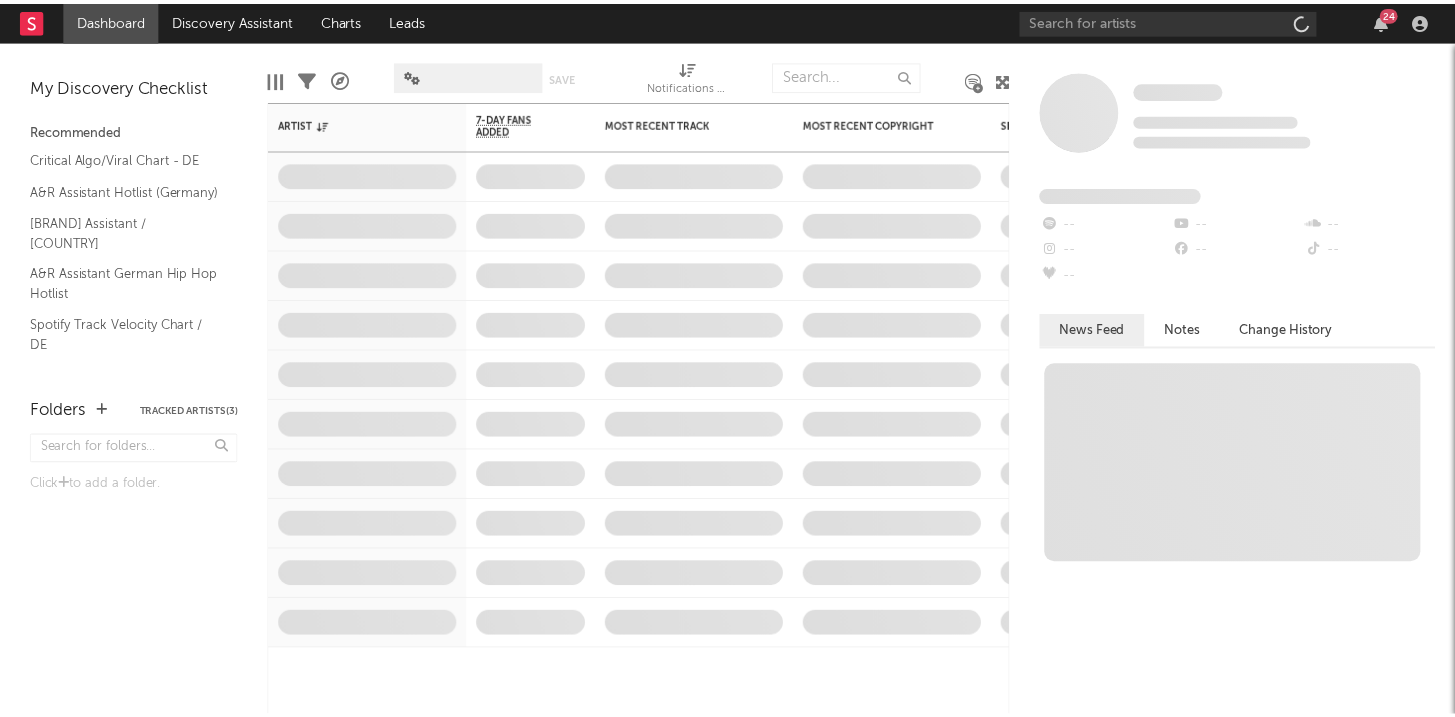 scroll, scrollTop: 0, scrollLeft: 0, axis: both 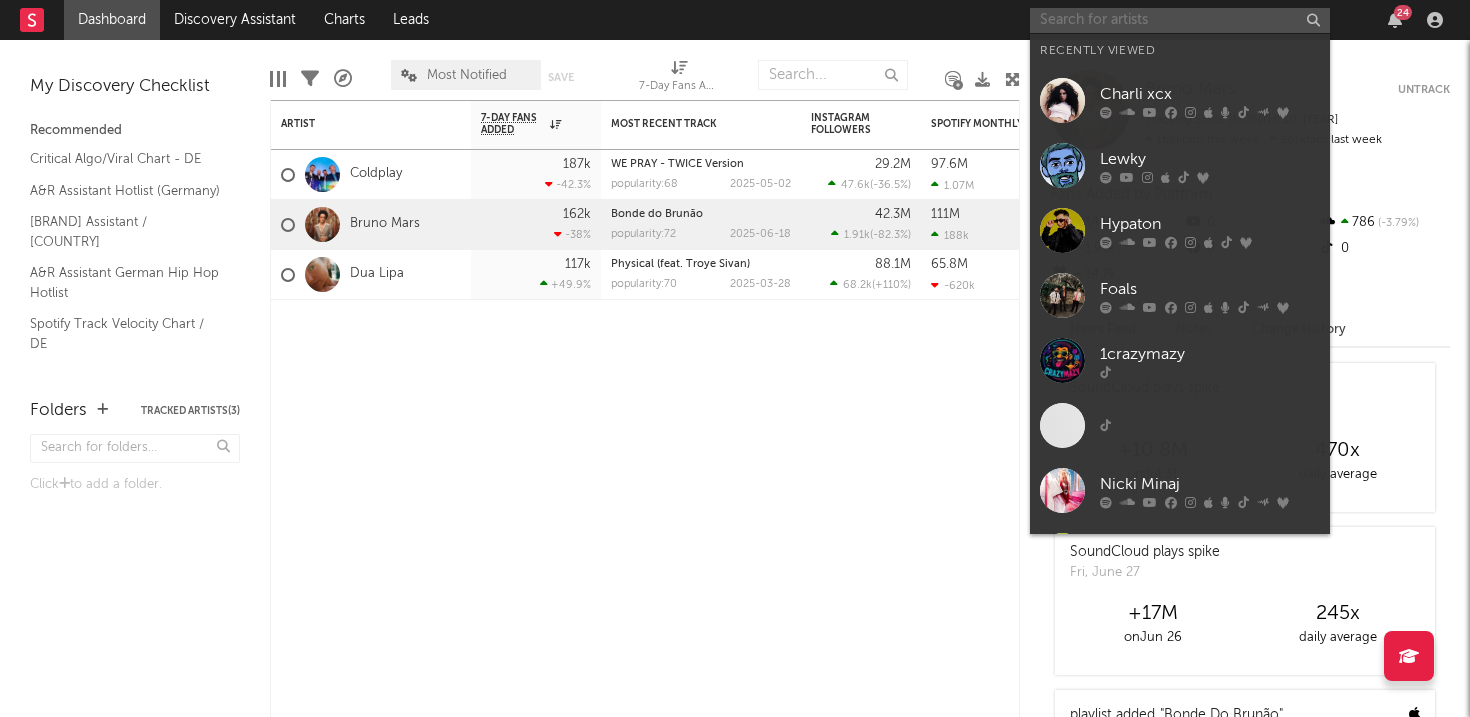 click at bounding box center (1180, 20) 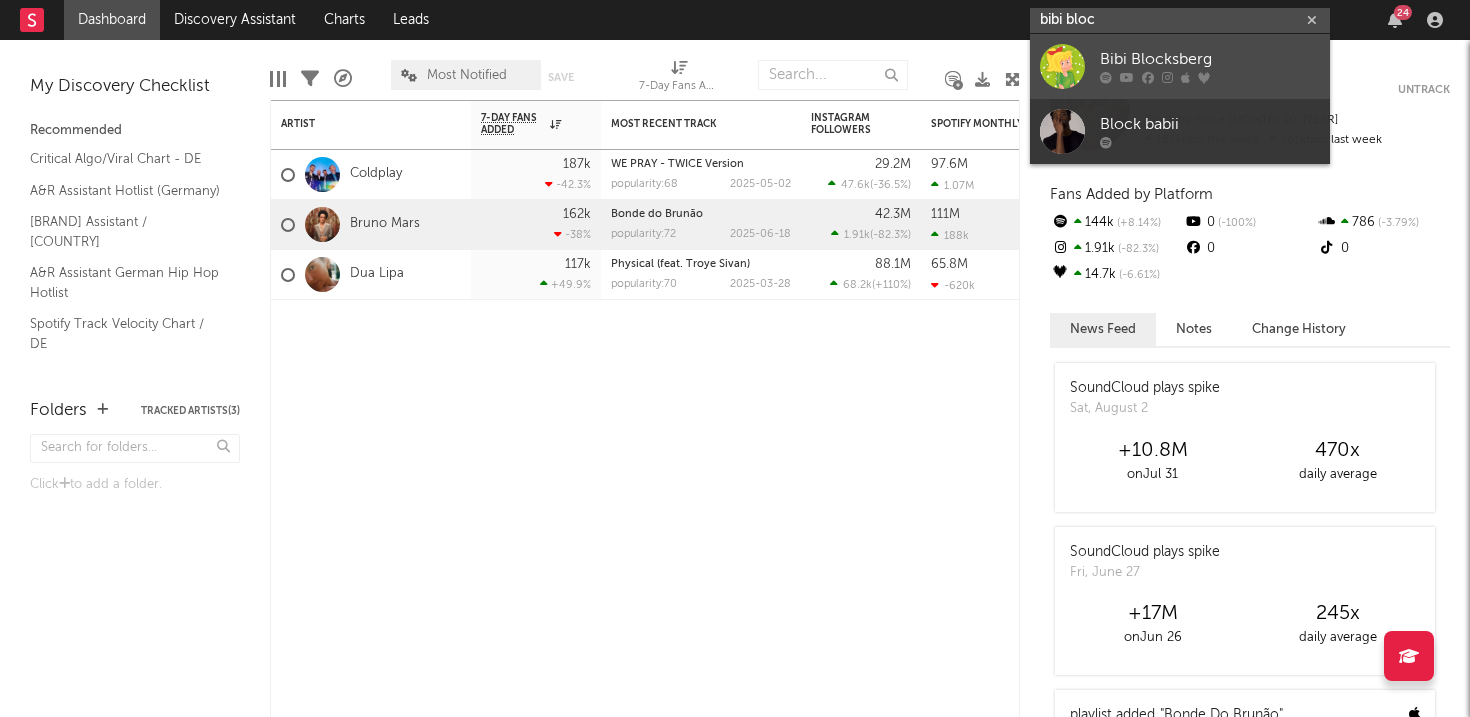 type on "bibi bloc" 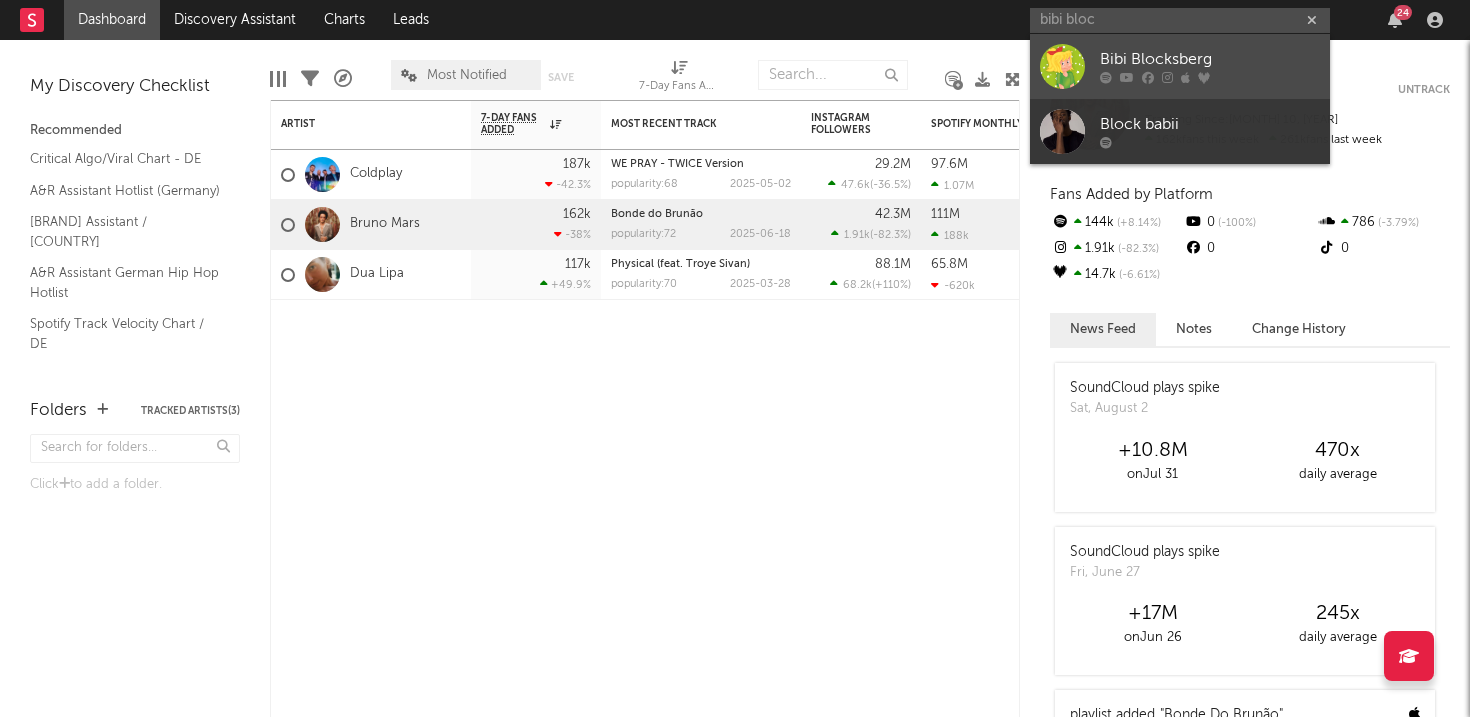 click on "Bibi Blocksberg" at bounding box center [1210, 60] 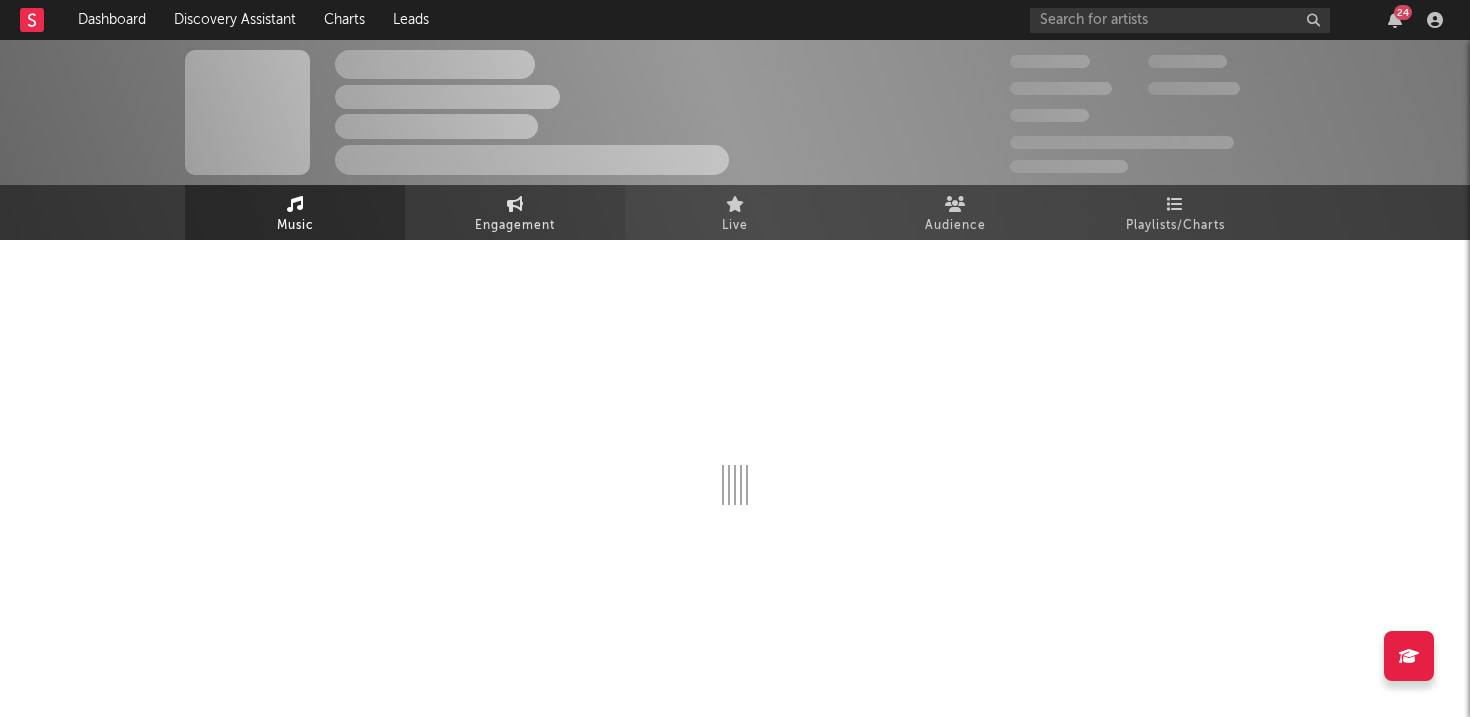 click on "Engagement" at bounding box center (515, 212) 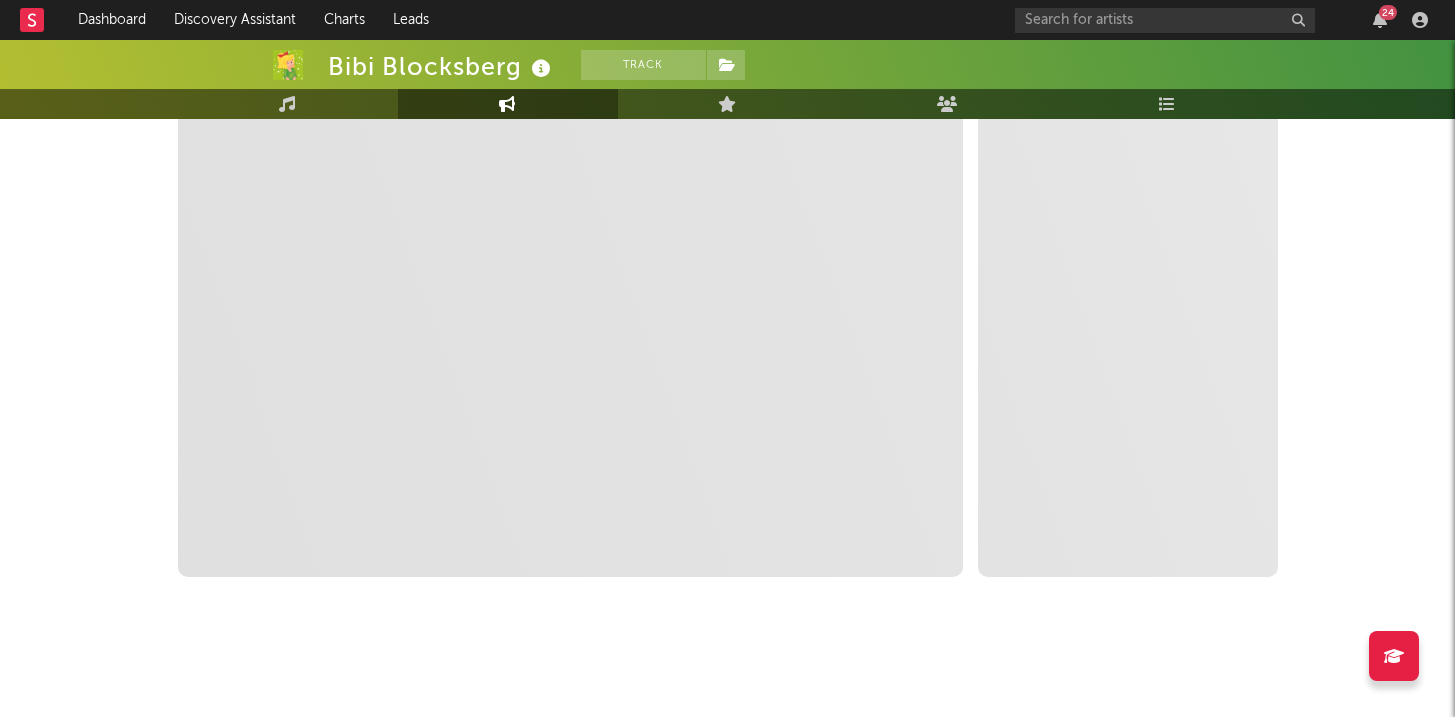 select on "1m" 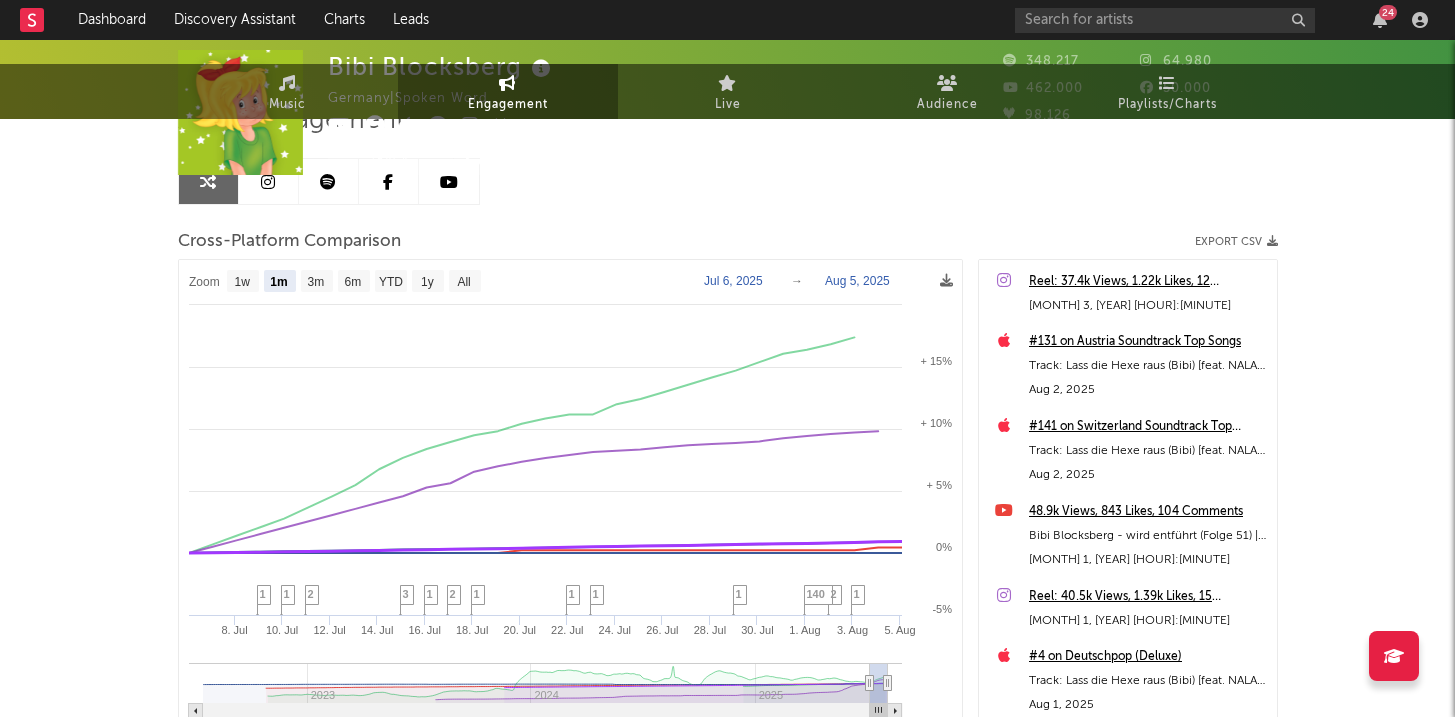 scroll, scrollTop: 0, scrollLeft: 0, axis: both 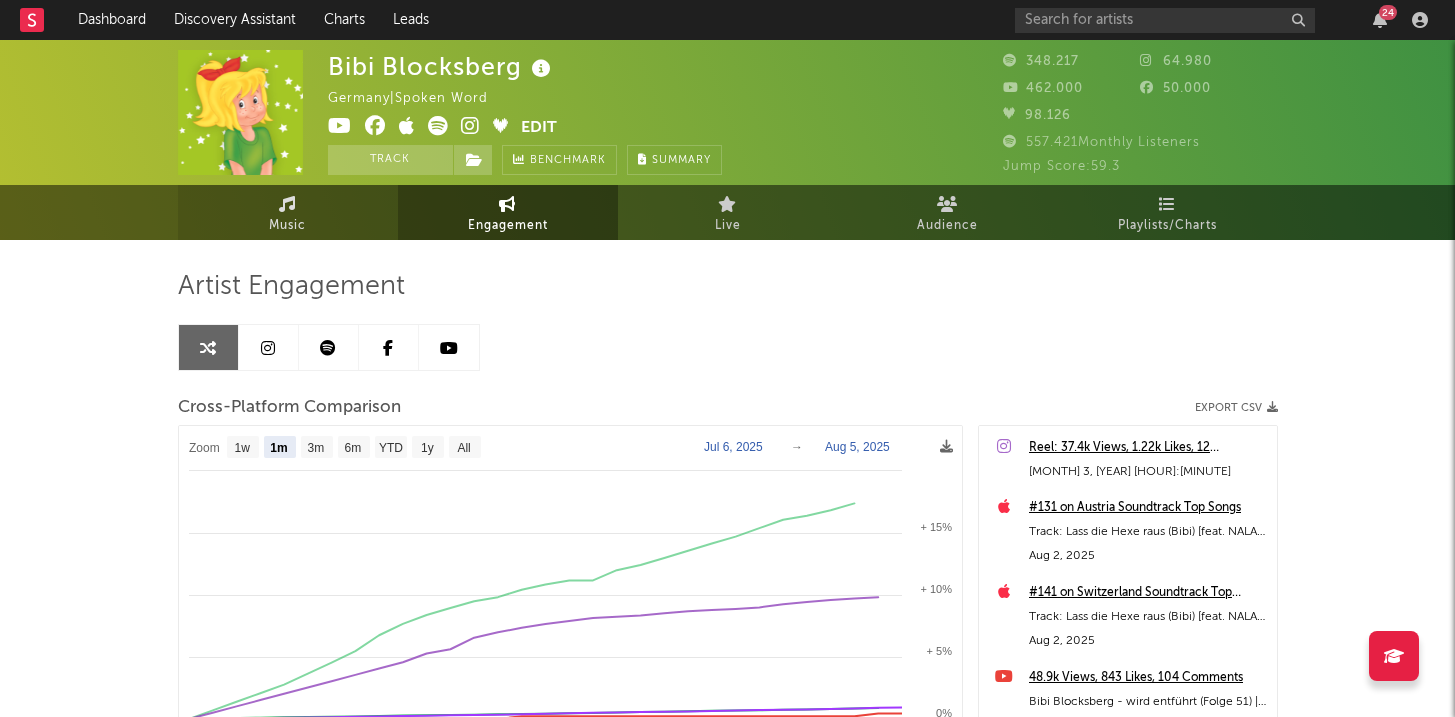 click on "Music" at bounding box center [288, 212] 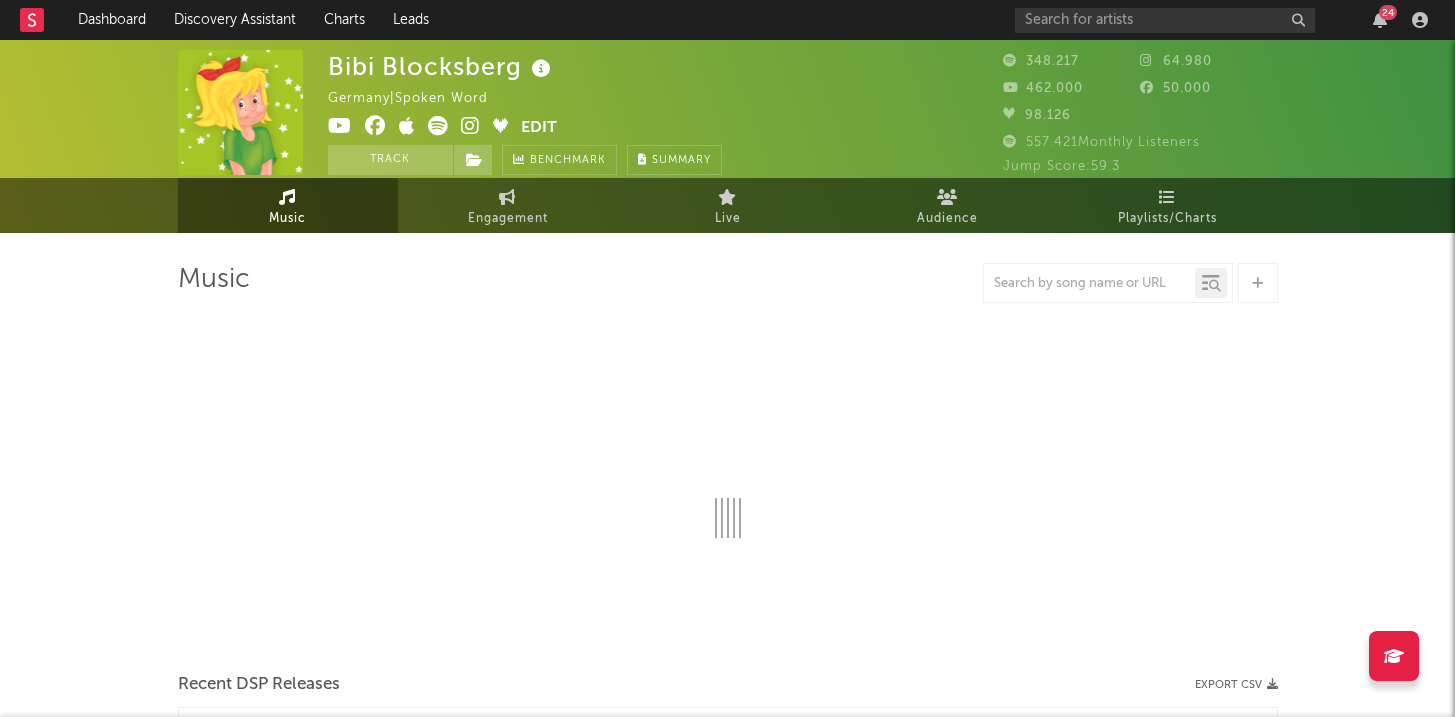 scroll, scrollTop: 0, scrollLeft: 0, axis: both 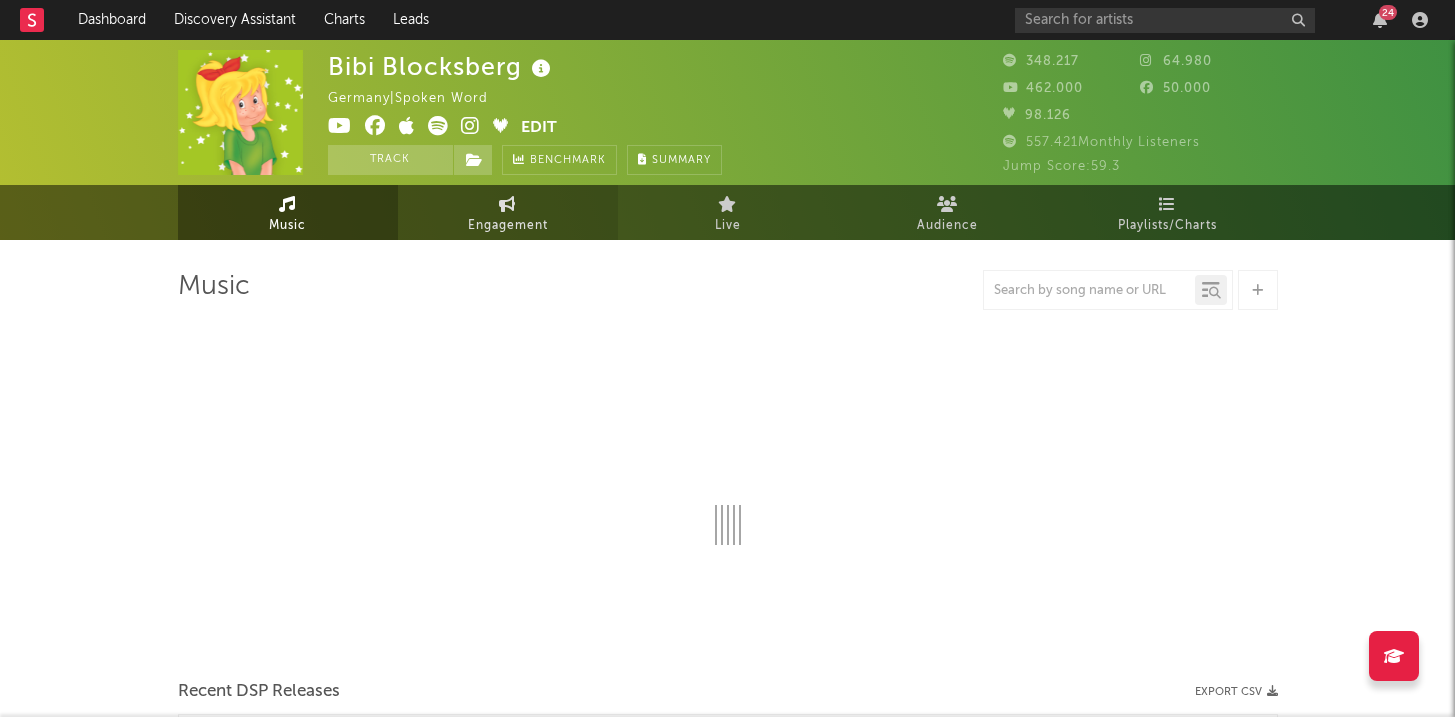 select on "6m" 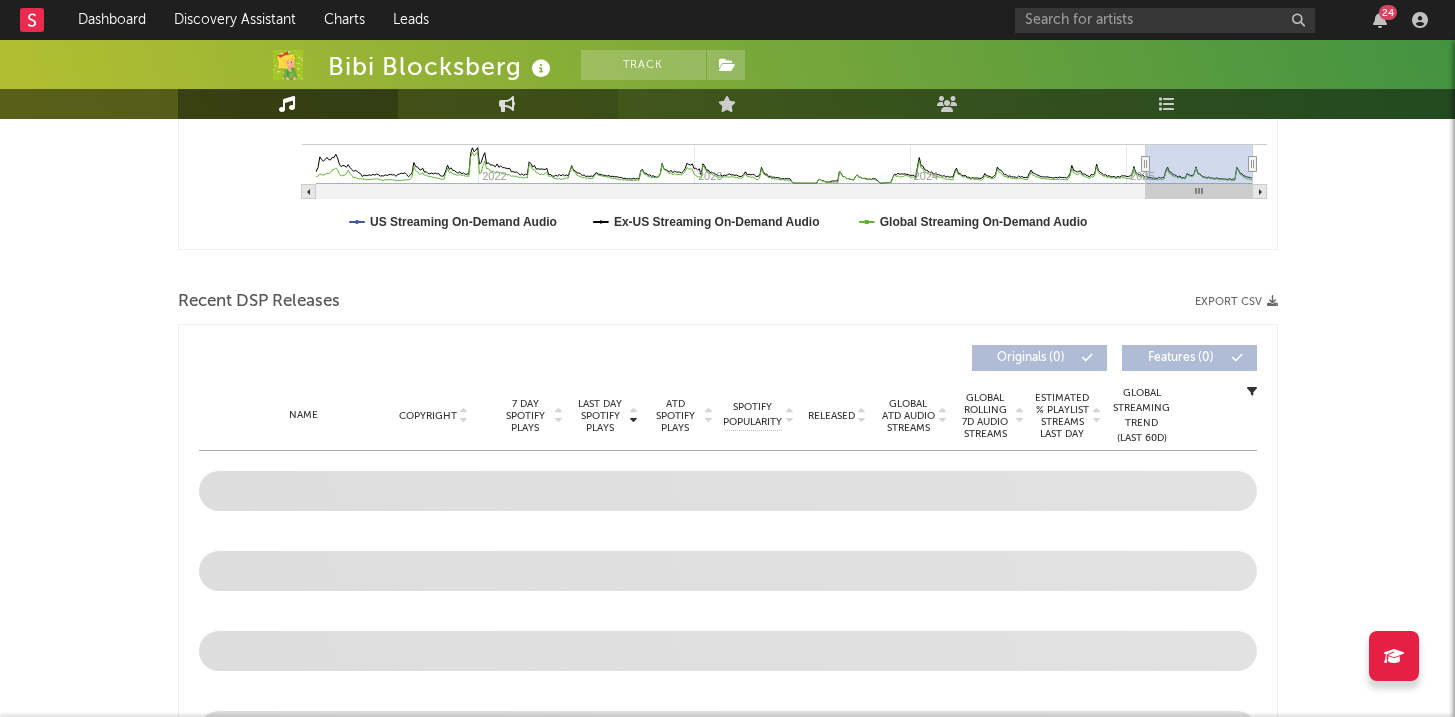 scroll, scrollTop: 0, scrollLeft: 0, axis: both 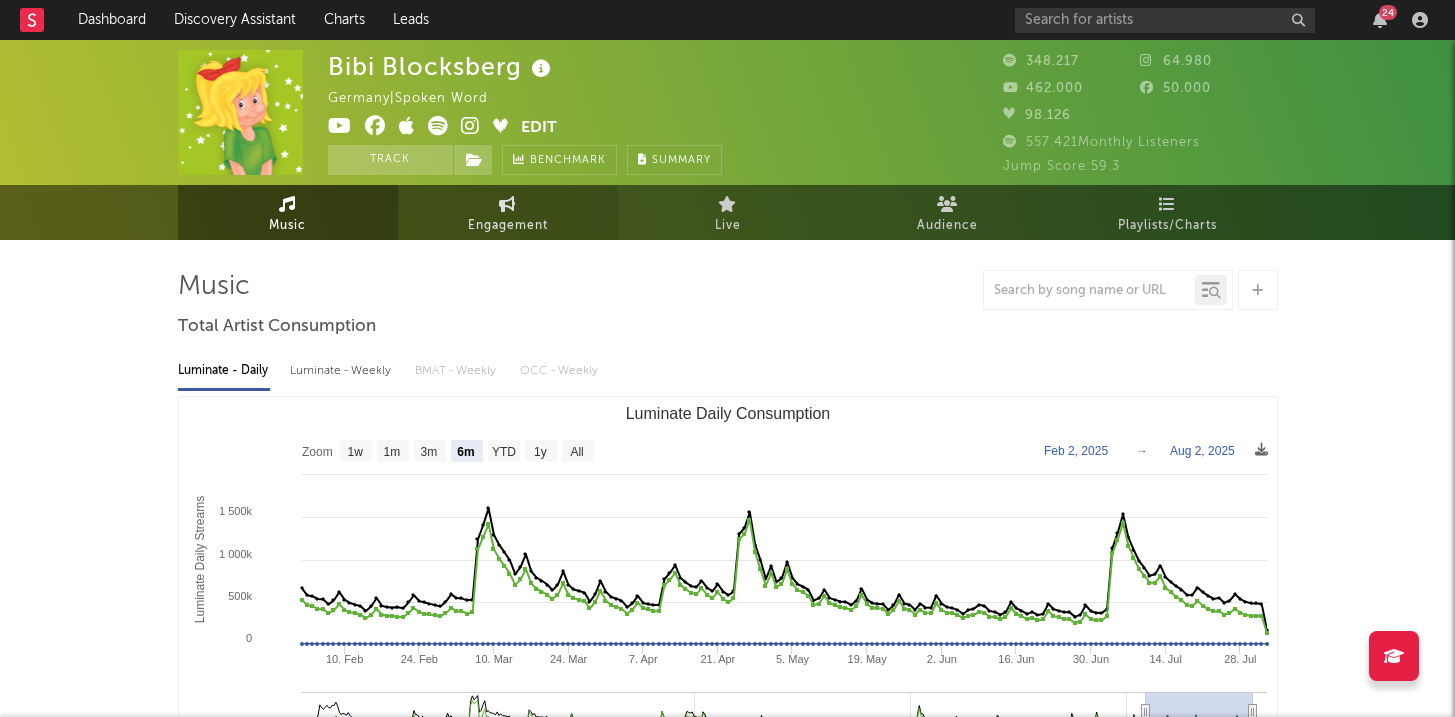 click on "Engagement" at bounding box center [508, 226] 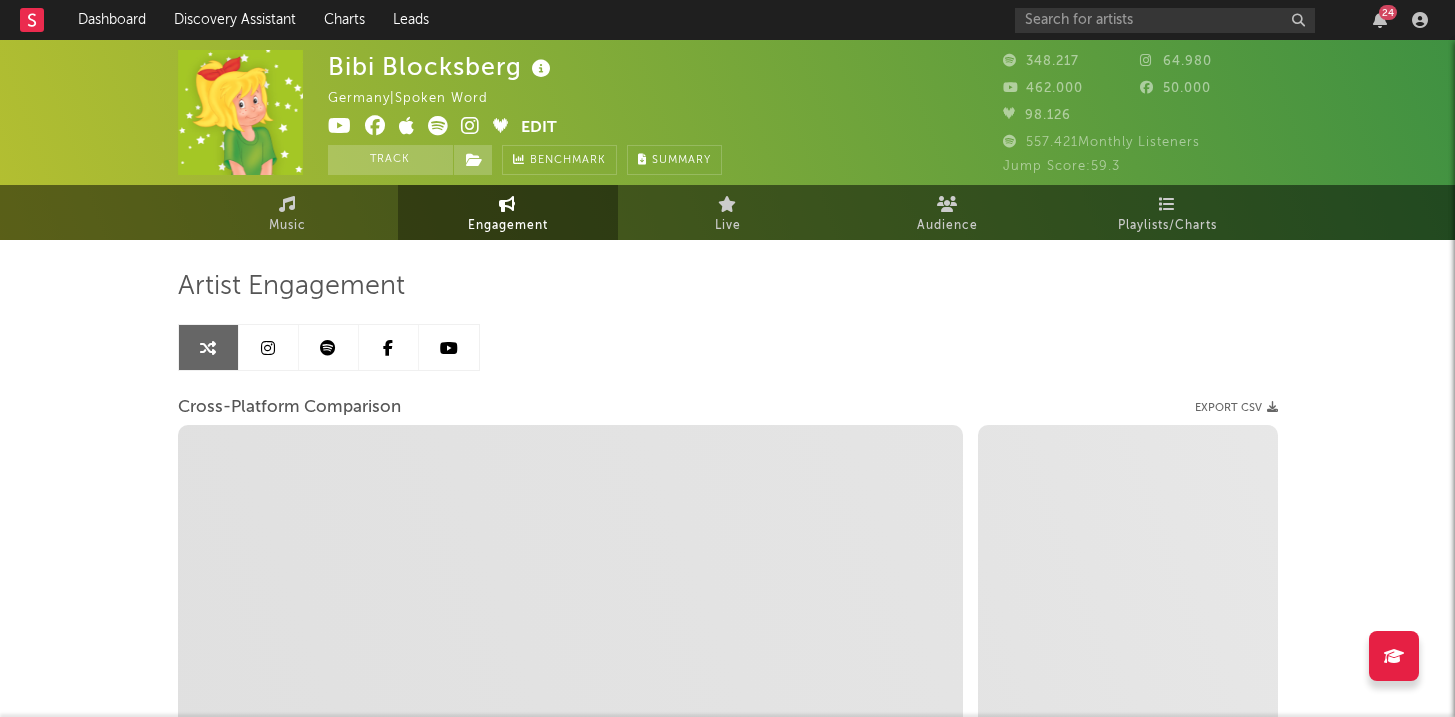 select on "1m" 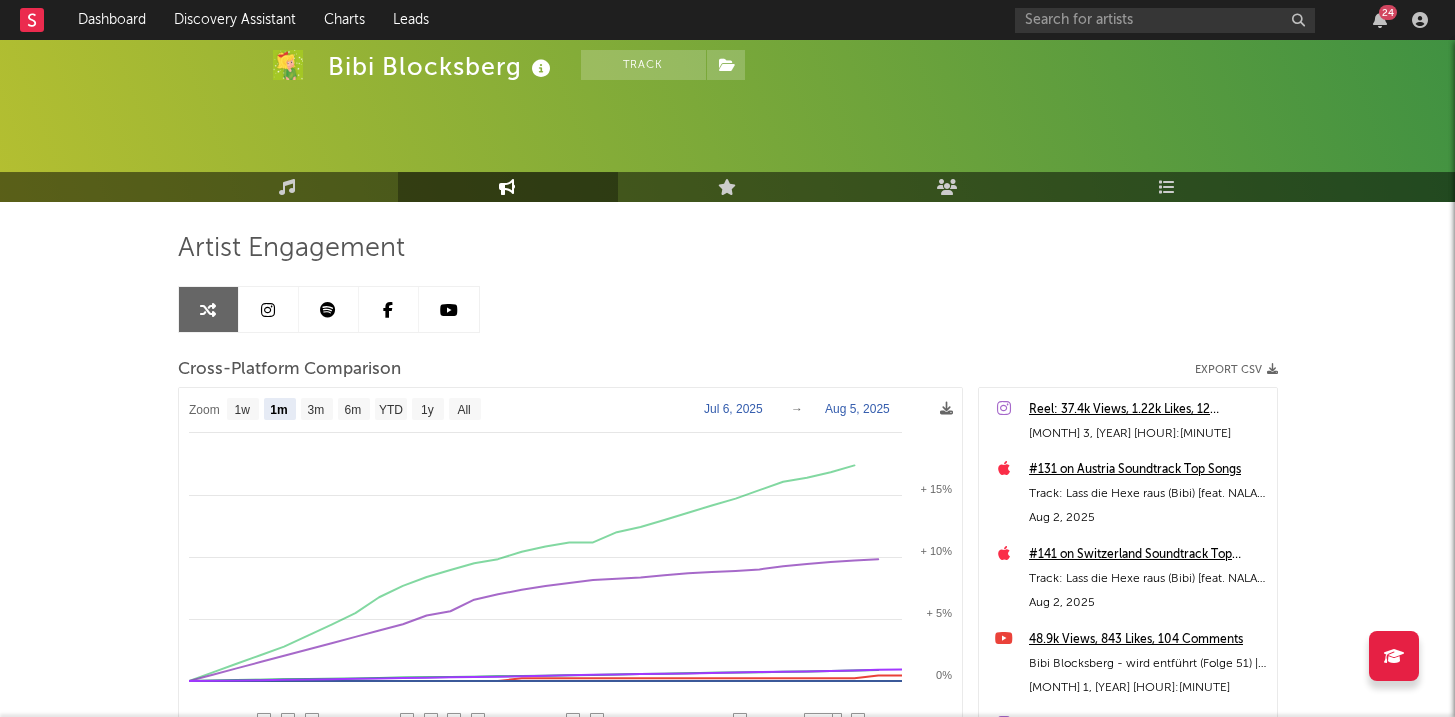 scroll, scrollTop: 0, scrollLeft: 0, axis: both 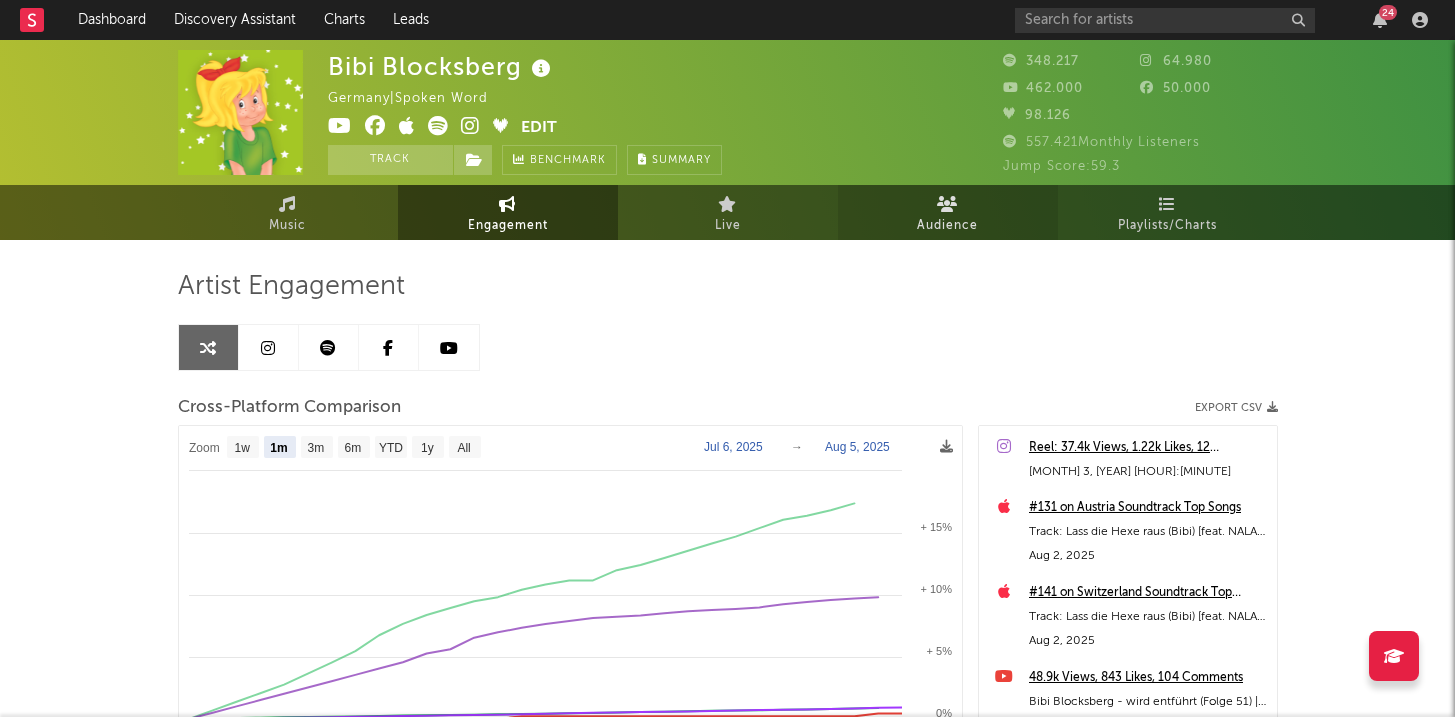 click on "Audience" at bounding box center (947, 226) 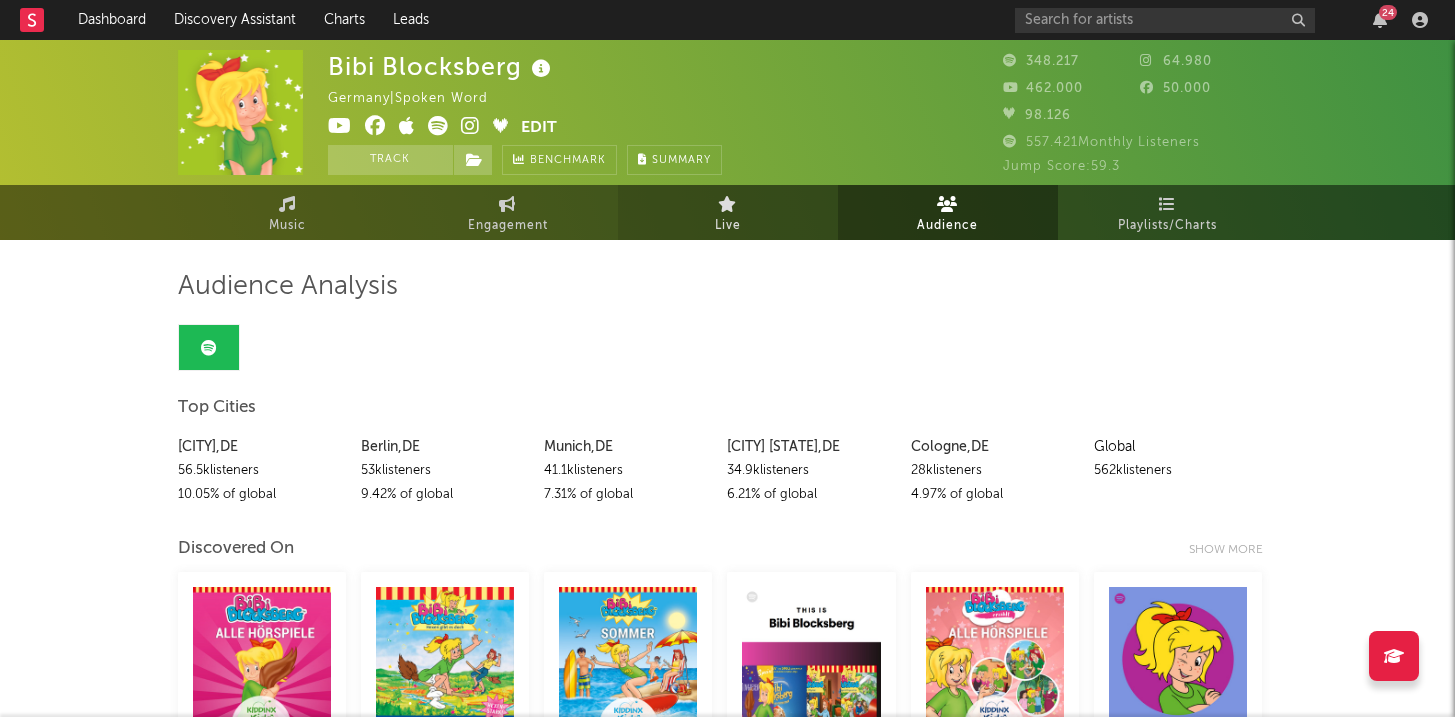 click on "Live" at bounding box center (728, 212) 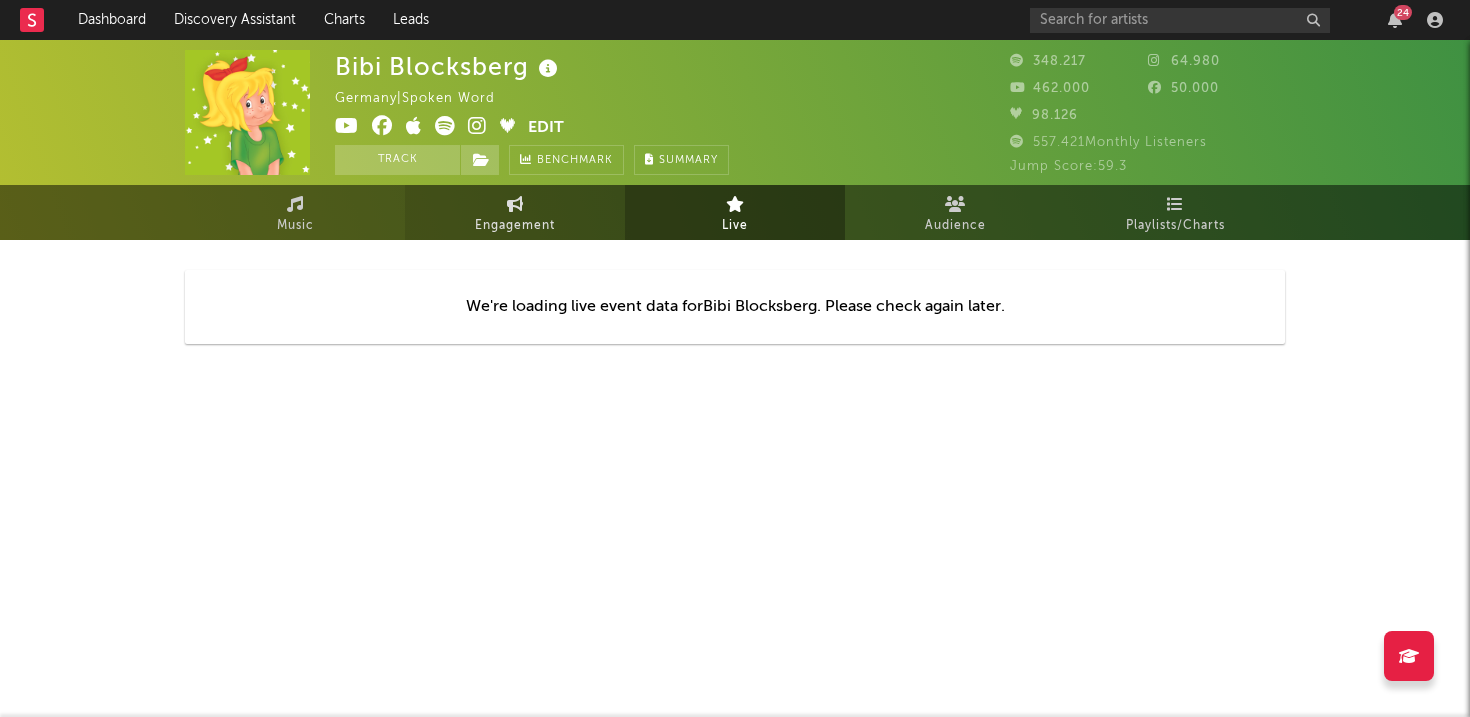 click on "Engagement" at bounding box center (515, 226) 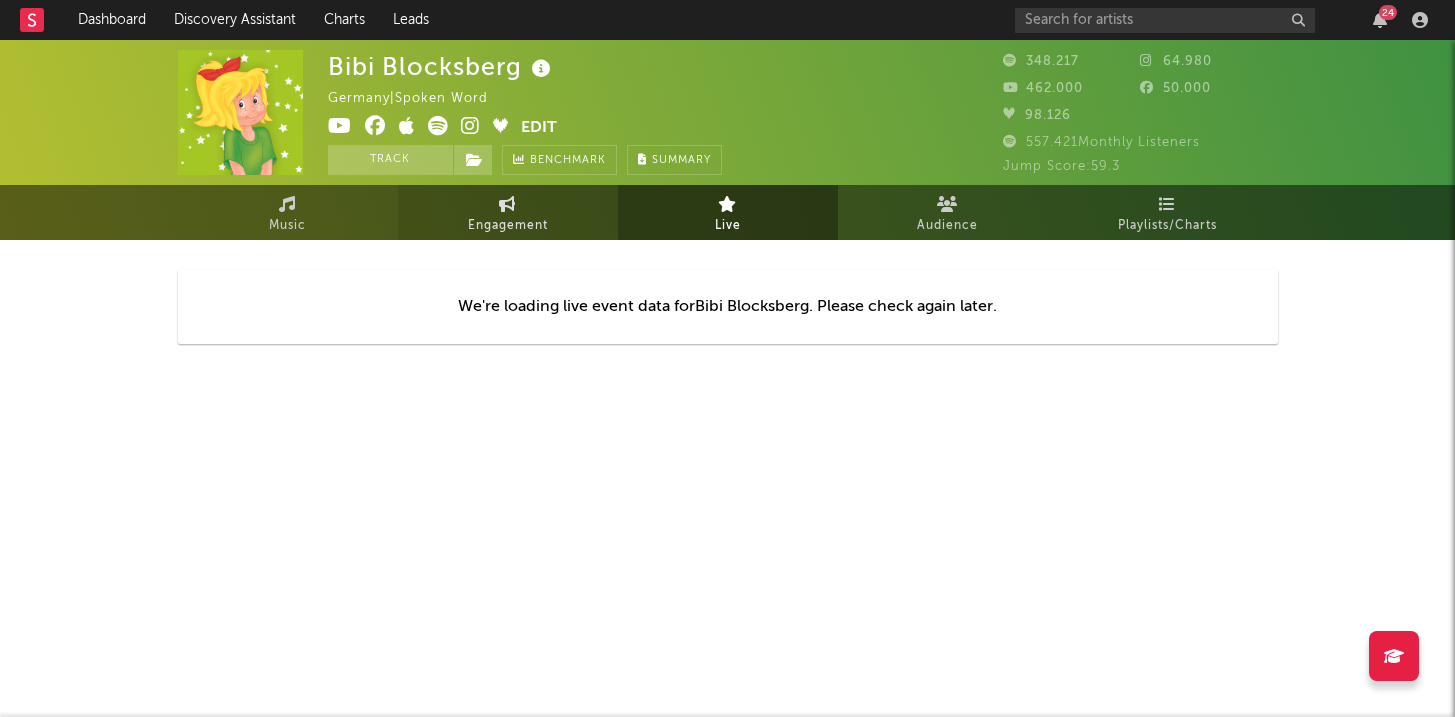 select on "1w" 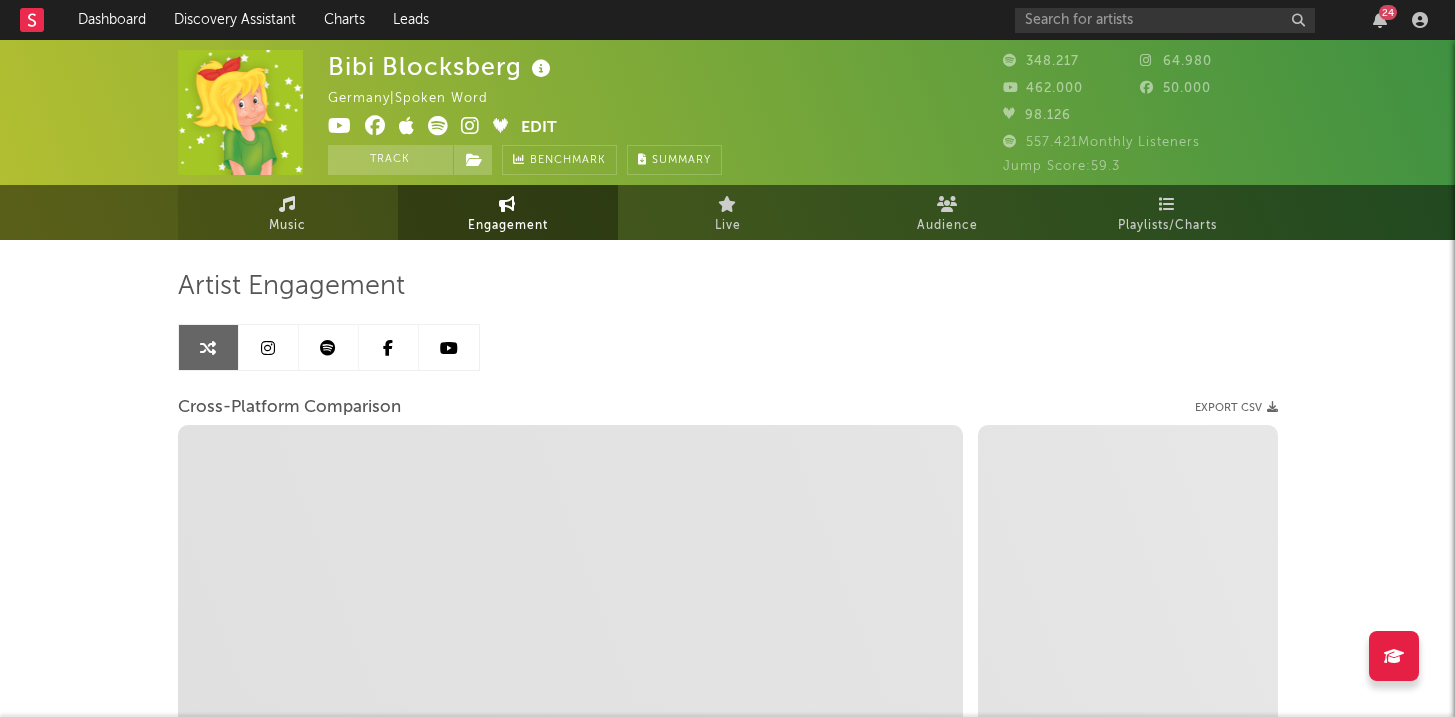 click on "Music" at bounding box center [288, 212] 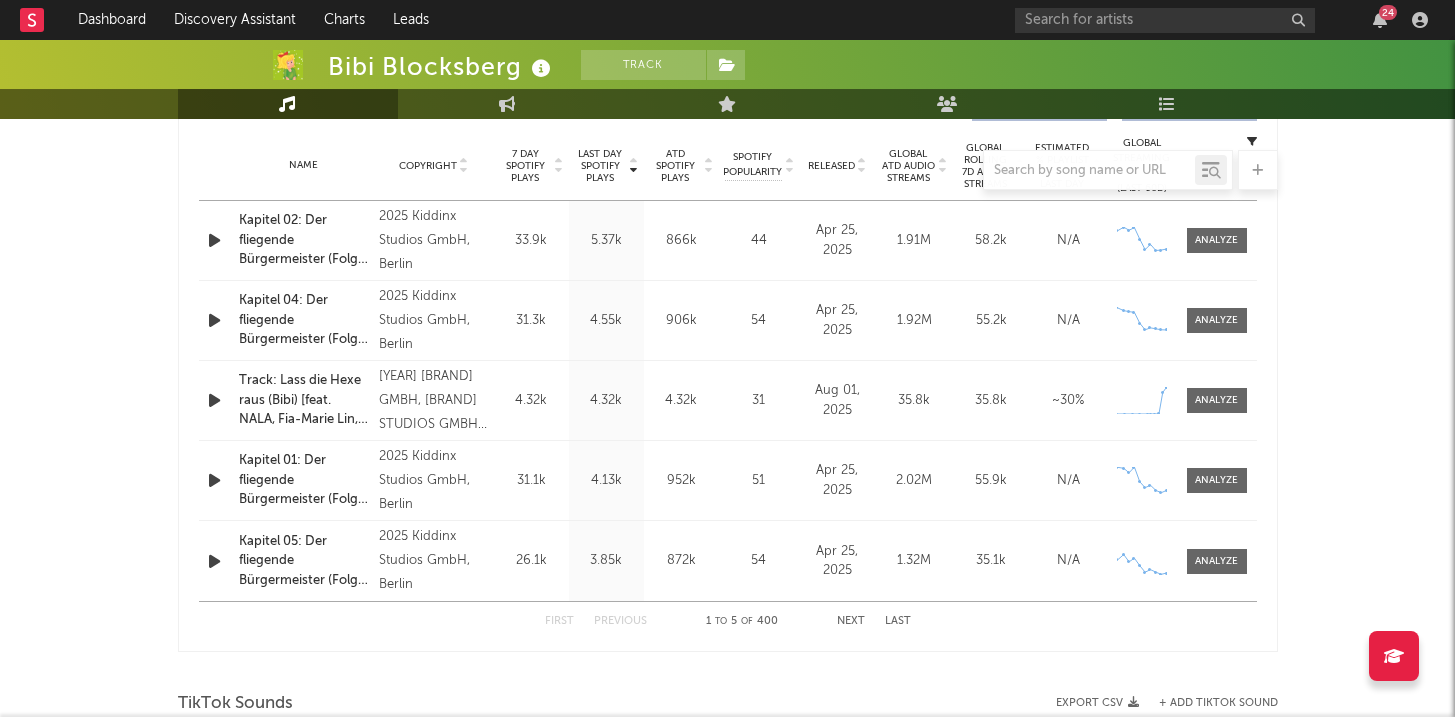 select on "6m" 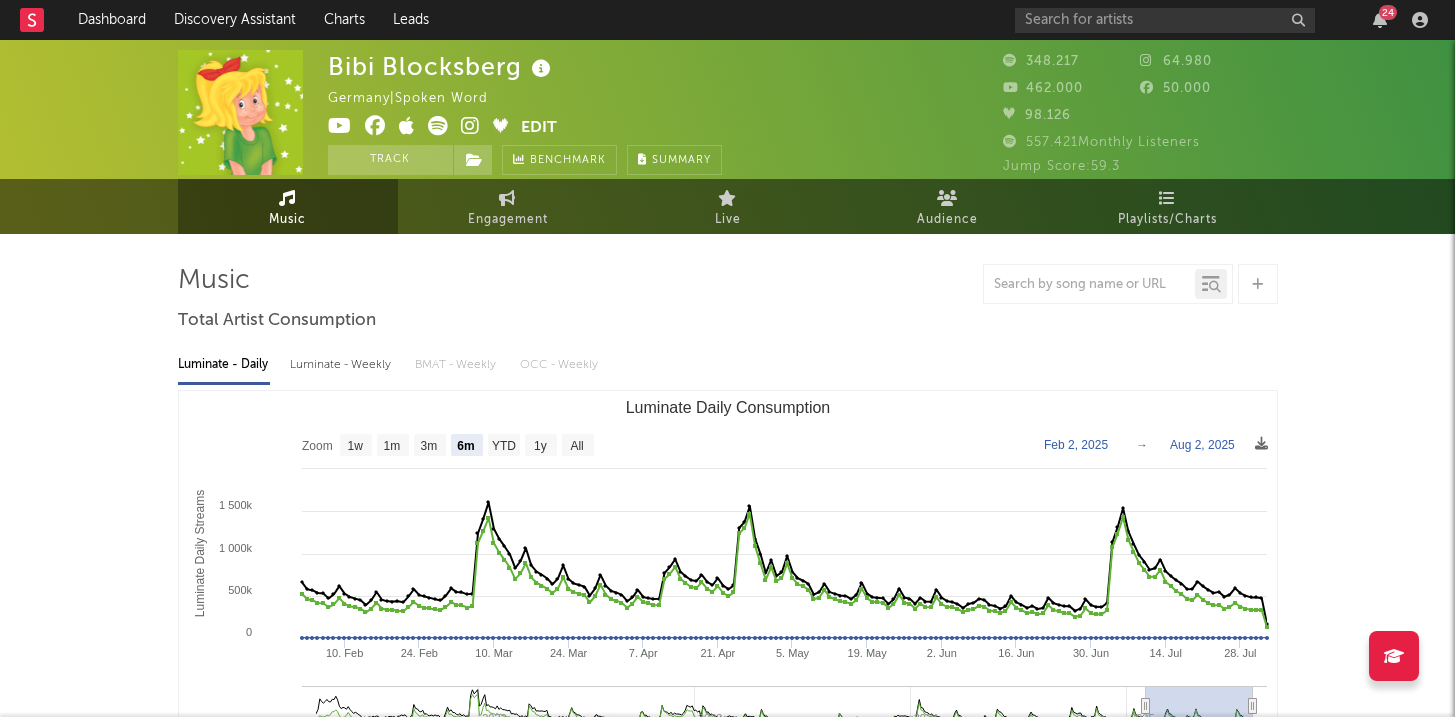 scroll, scrollTop: 0, scrollLeft: 0, axis: both 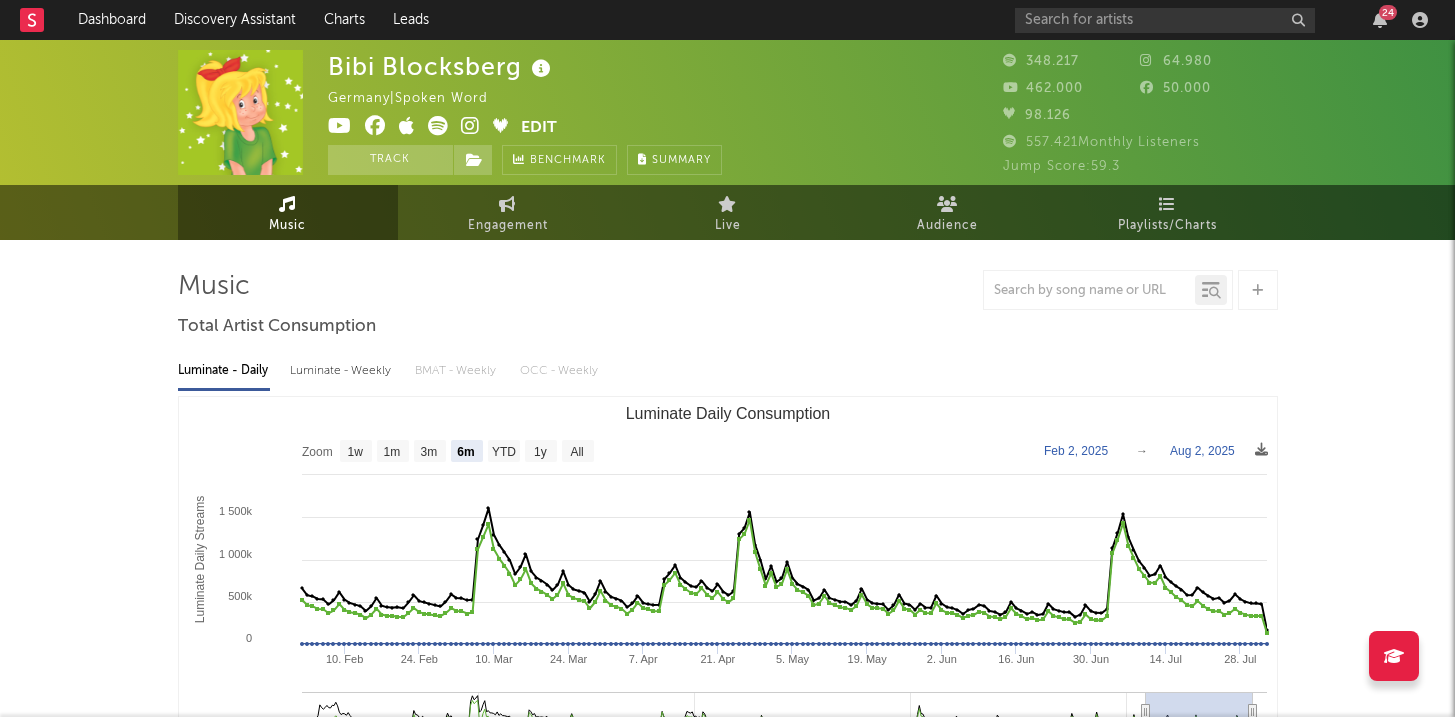 click at bounding box center (1257, 290) 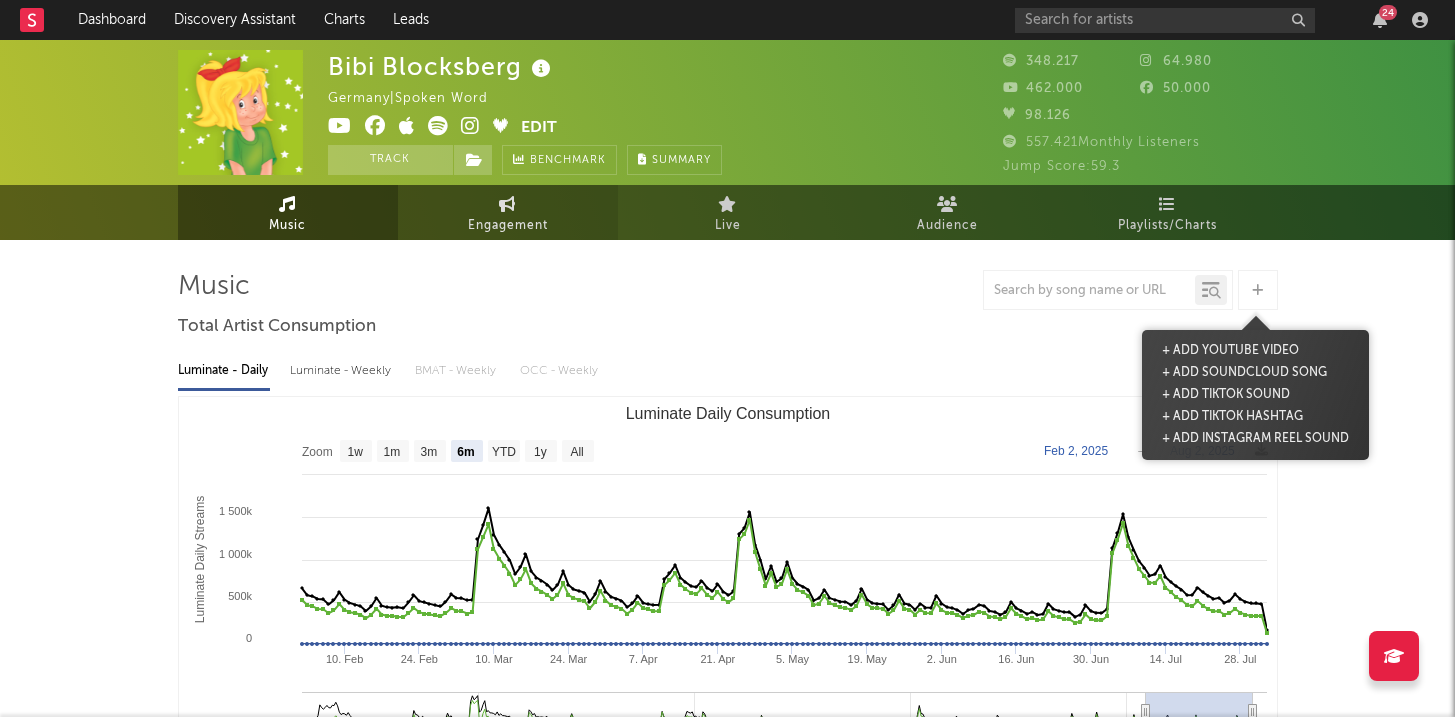 click on "Engagement" at bounding box center (508, 212) 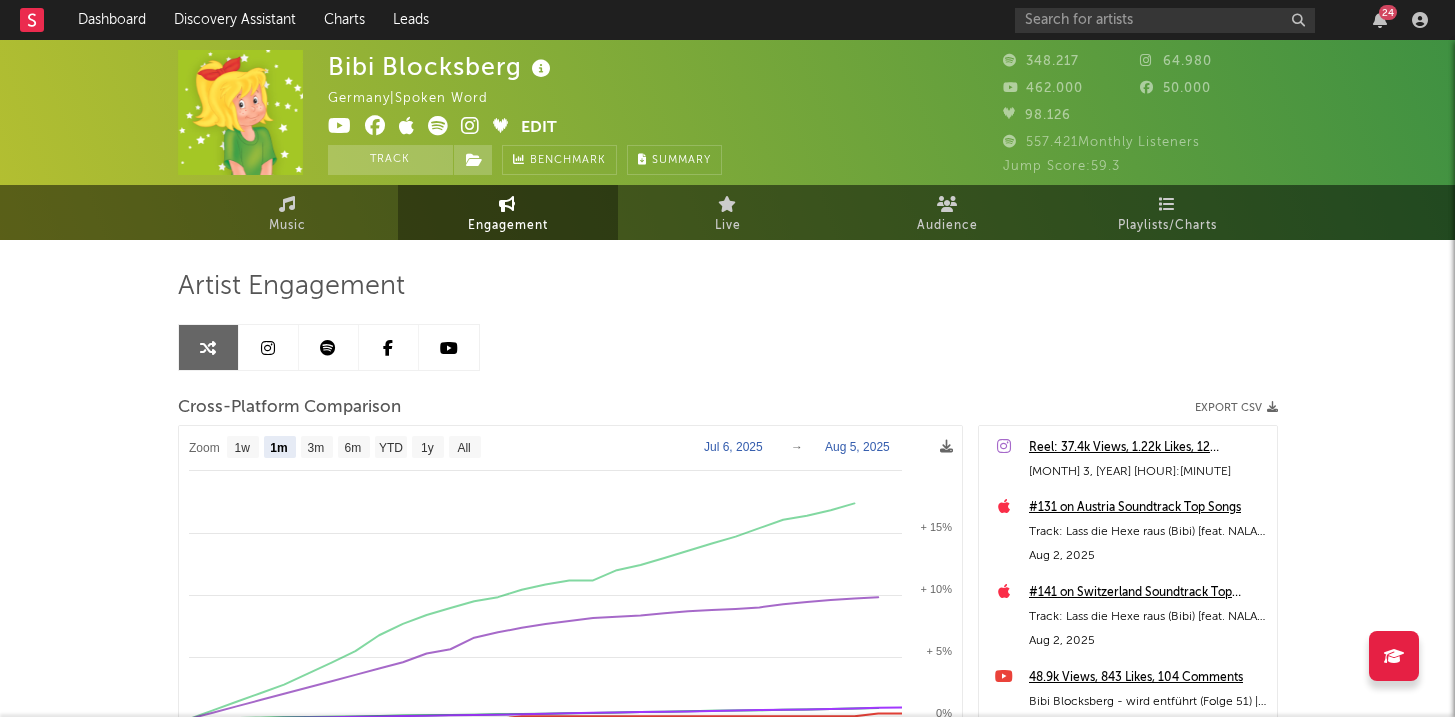 click on "Bibi Blocksberg Germany  |  Spoken Word Edit Track Benchmark Summary" at bounding box center [525, 112] 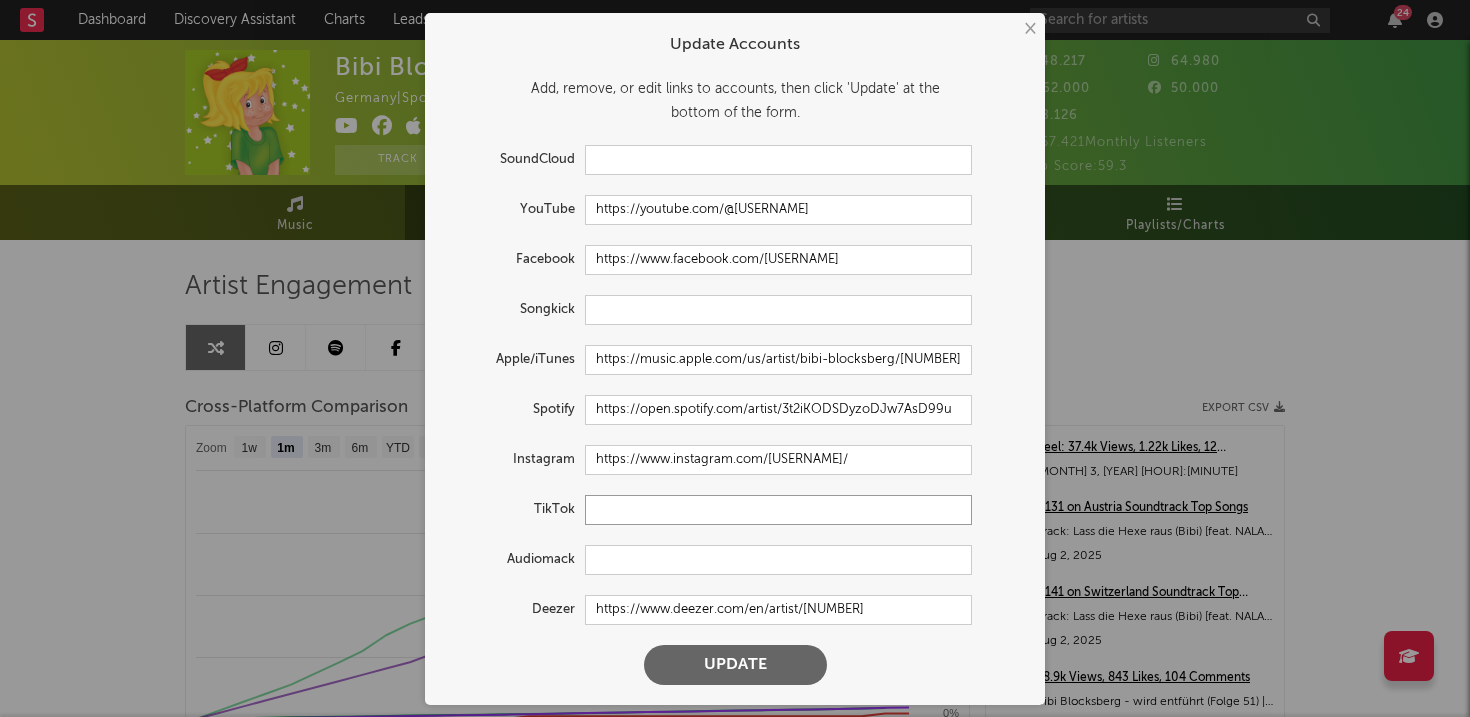 click at bounding box center [778, 510] 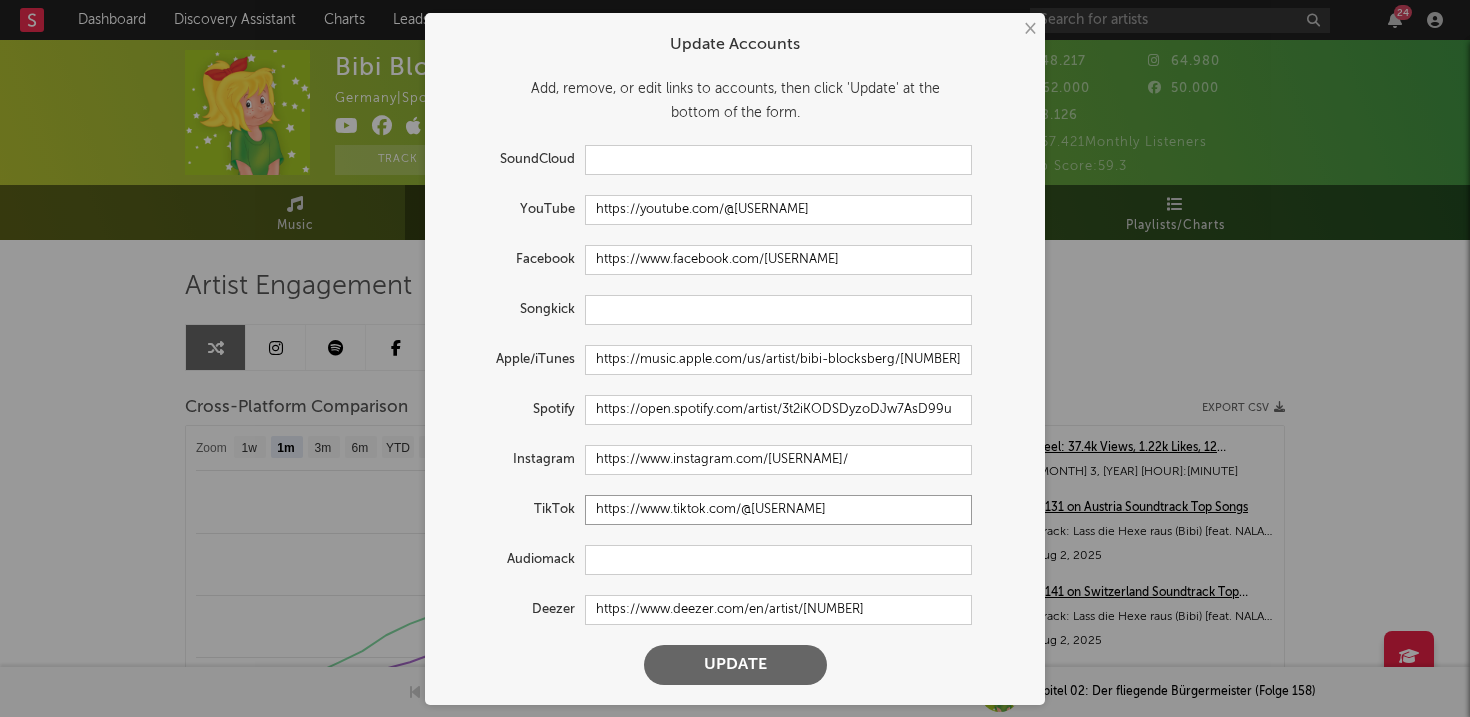 type on "https://www.tiktok.com/@[USERNAME]" 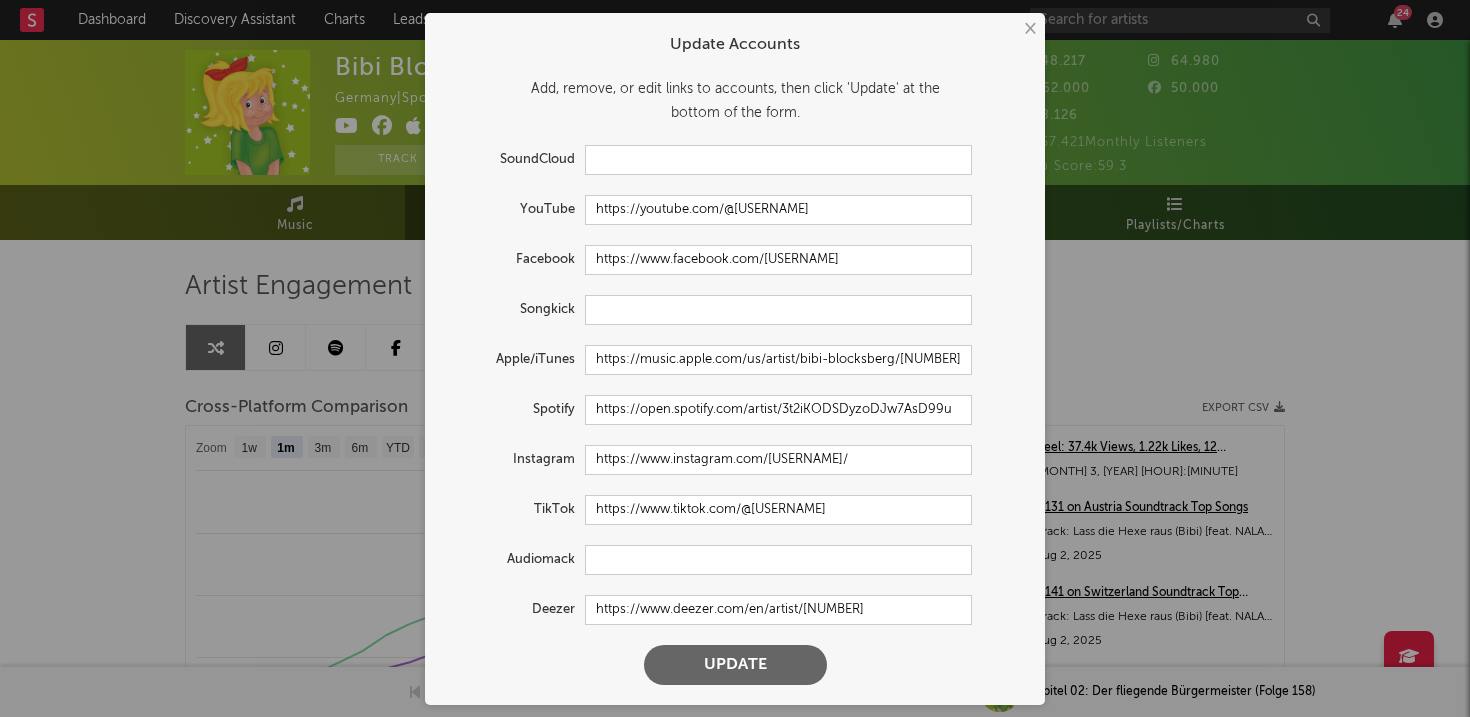 click on "Update" at bounding box center (735, 665) 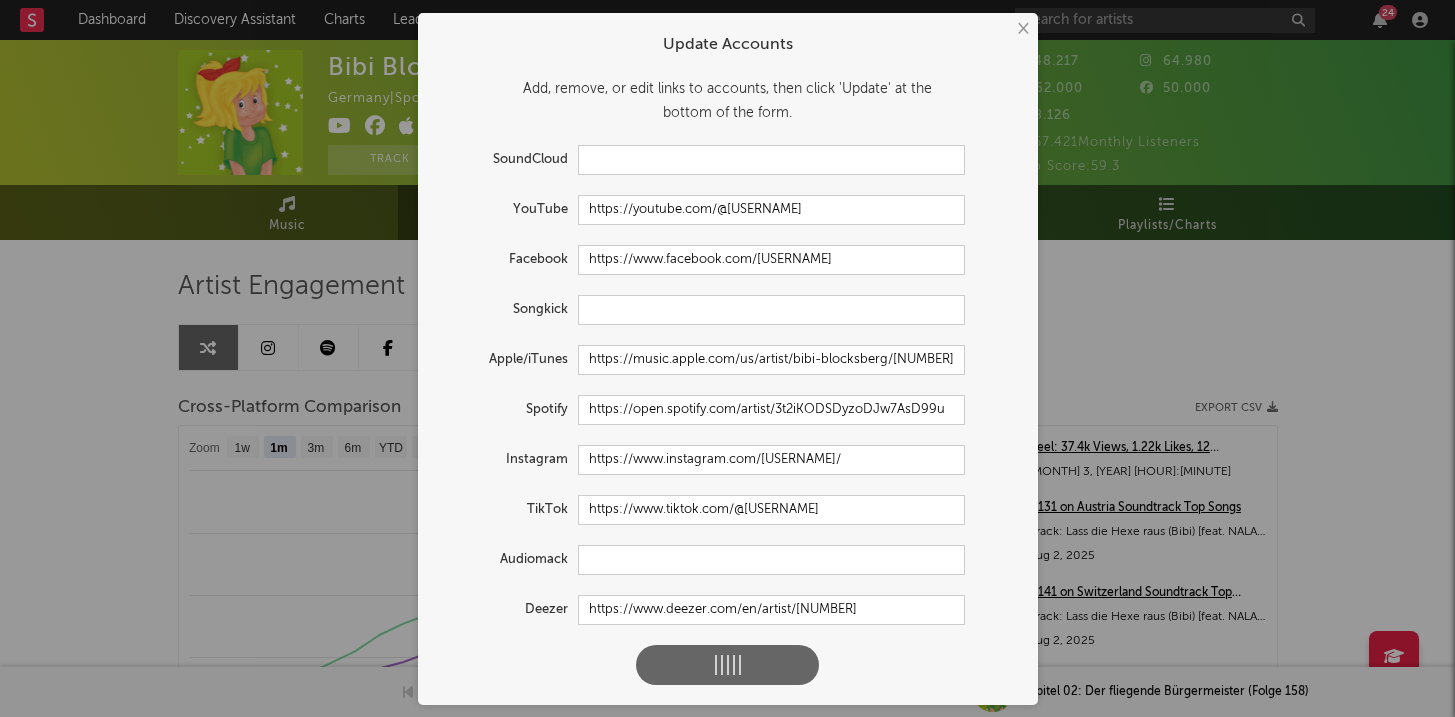 select on "1w" 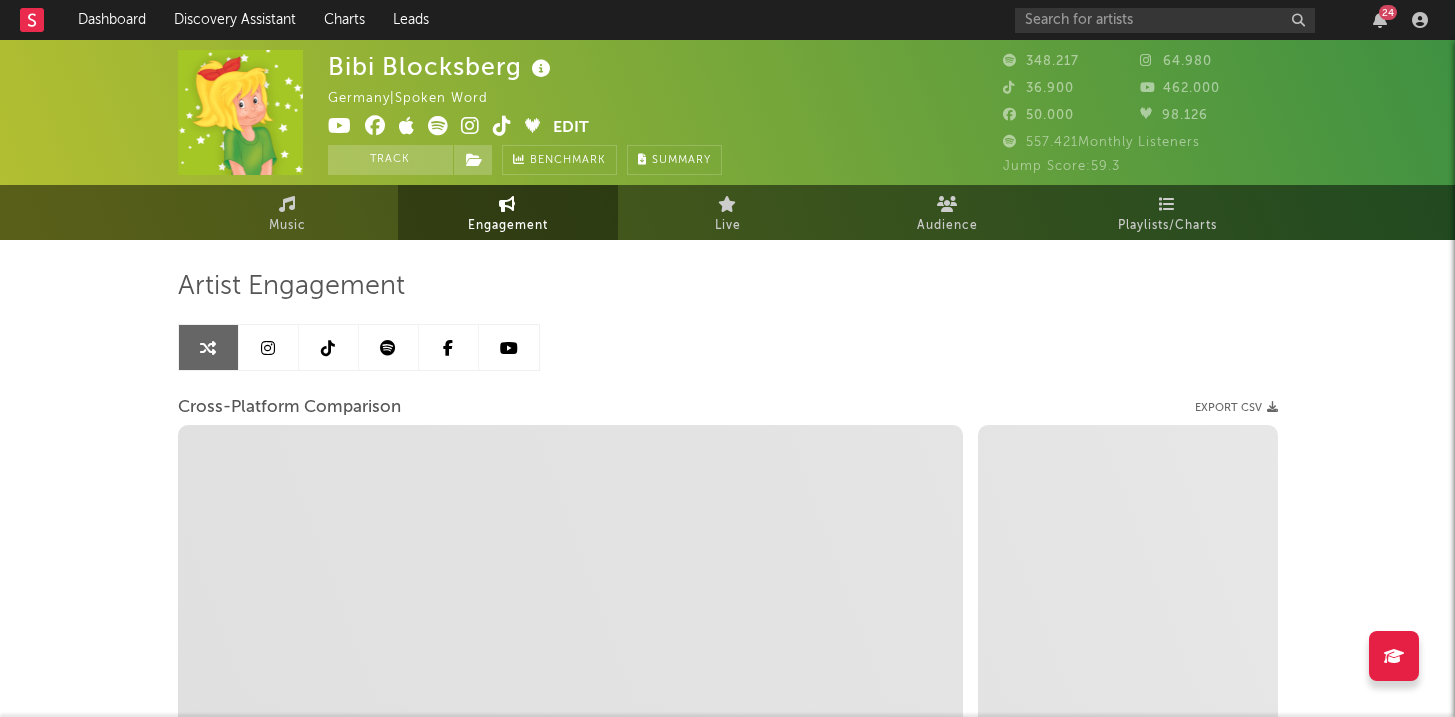 click at bounding box center [329, 347] 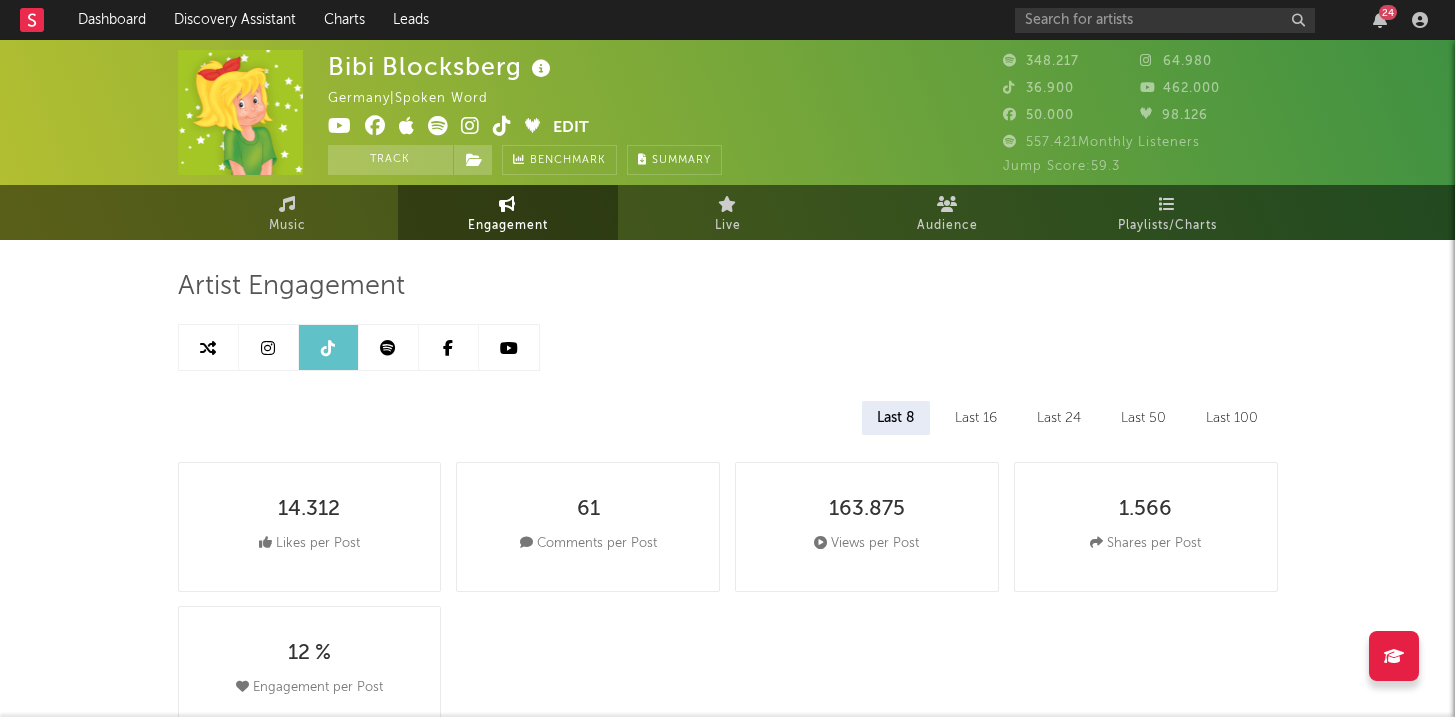 select on "6m" 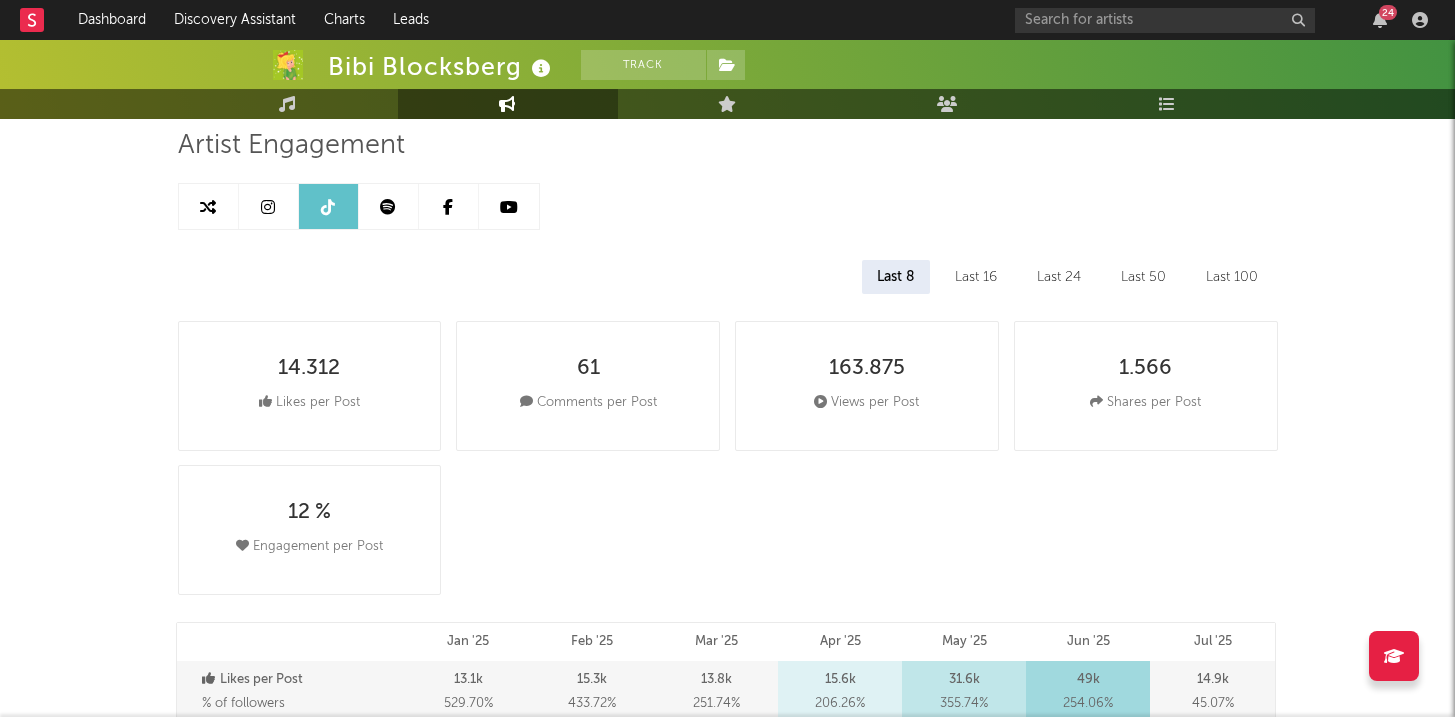 scroll, scrollTop: 155, scrollLeft: 0, axis: vertical 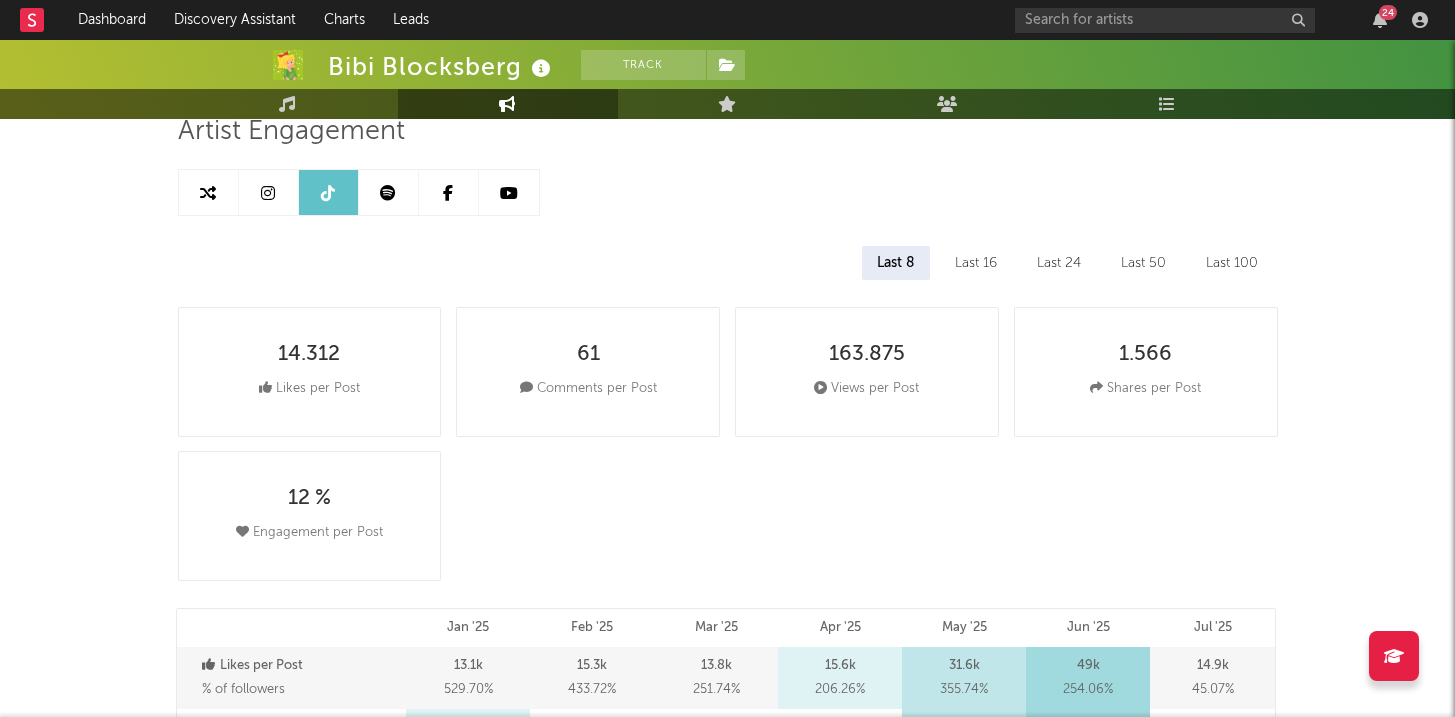 click on "Last 100" at bounding box center [1232, 263] 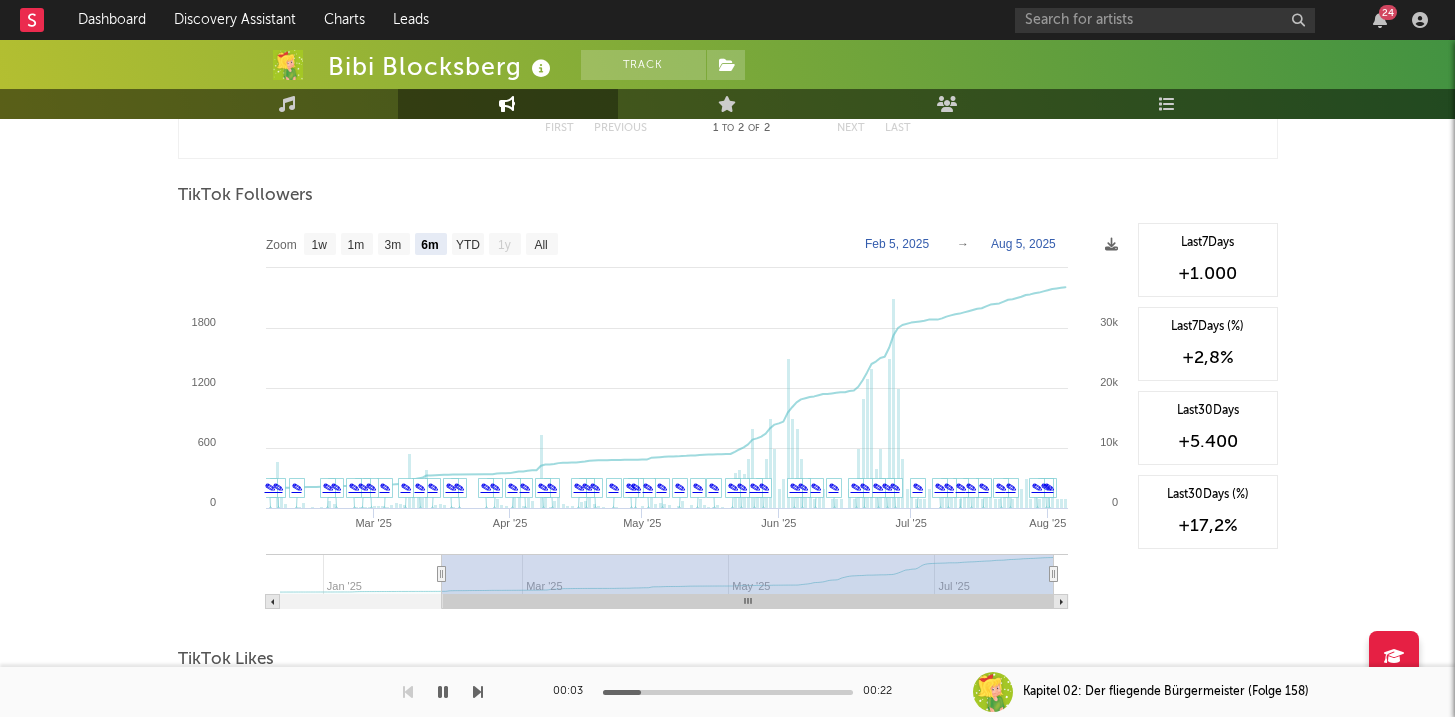 scroll, scrollTop: 1841, scrollLeft: 0, axis: vertical 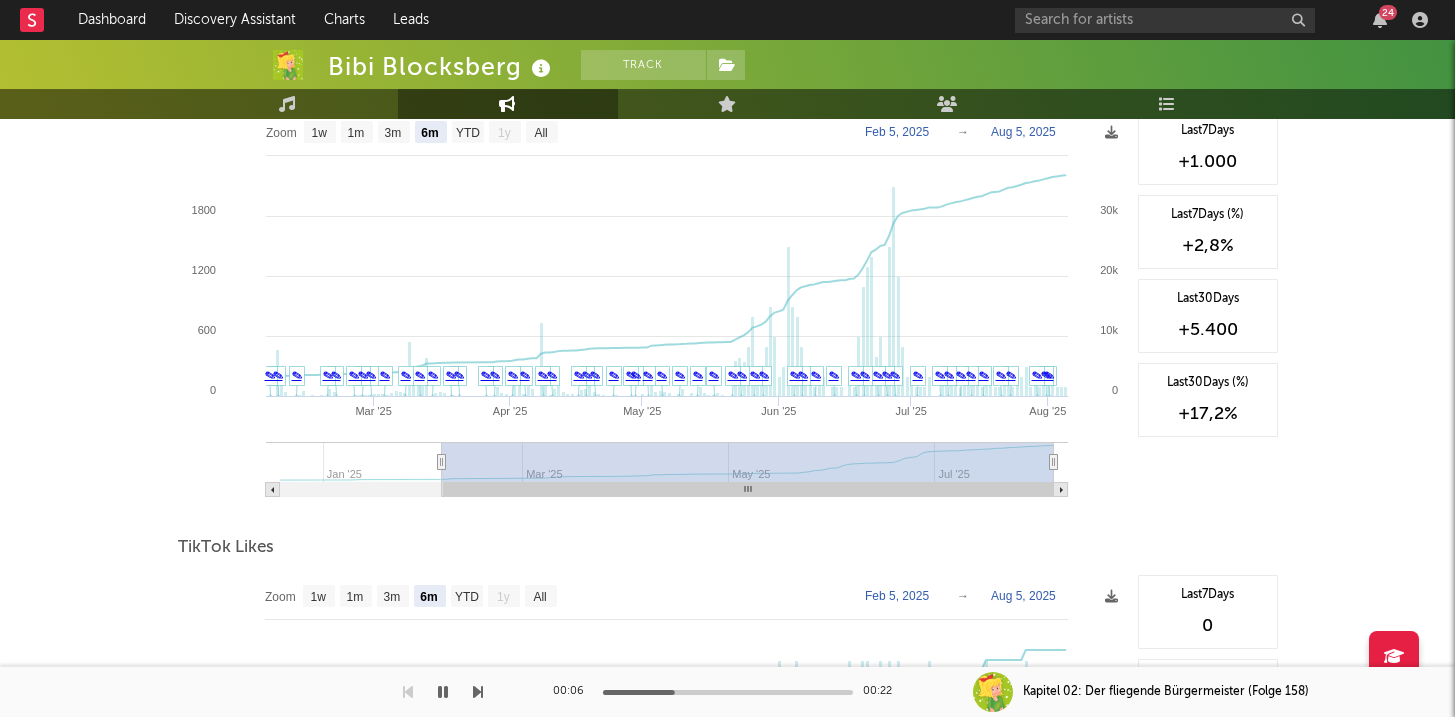 click at bounding box center [443, 692] 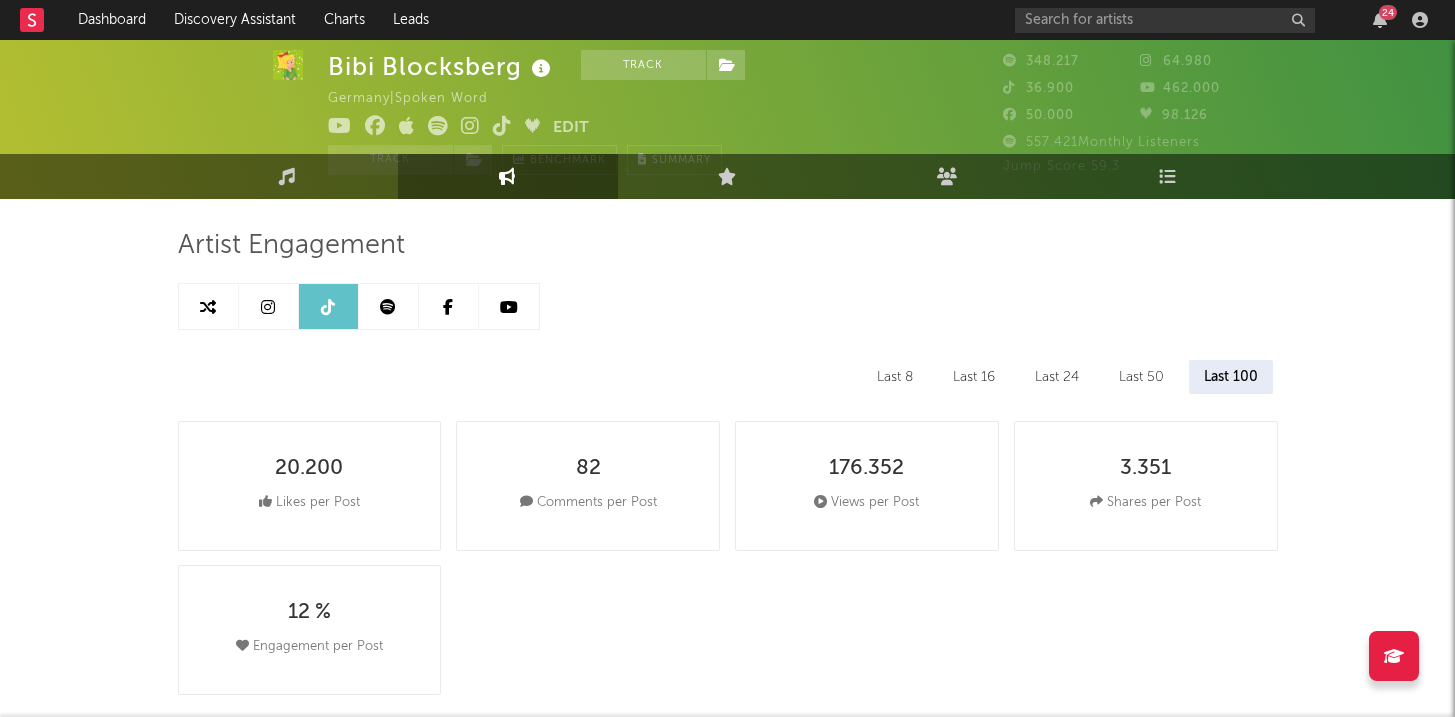 scroll, scrollTop: 50, scrollLeft: 0, axis: vertical 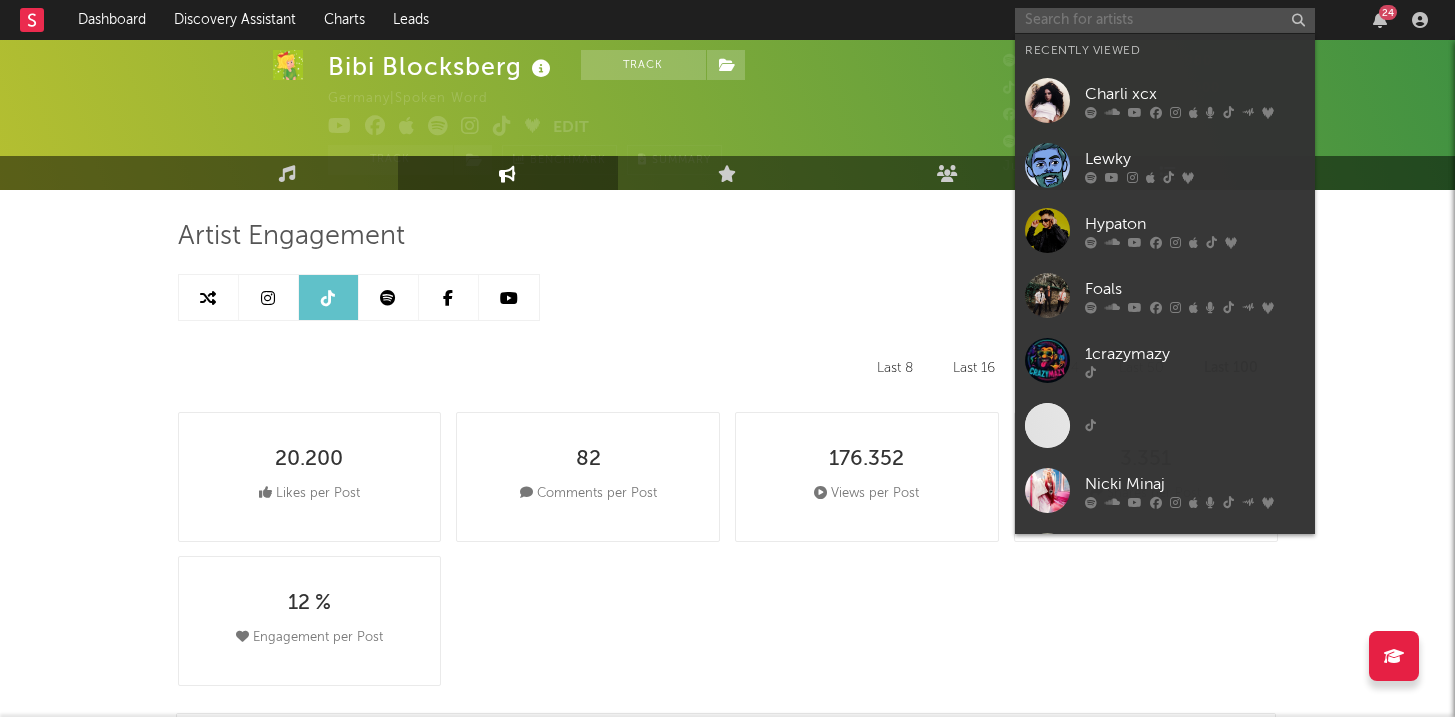click at bounding box center [1165, 20] 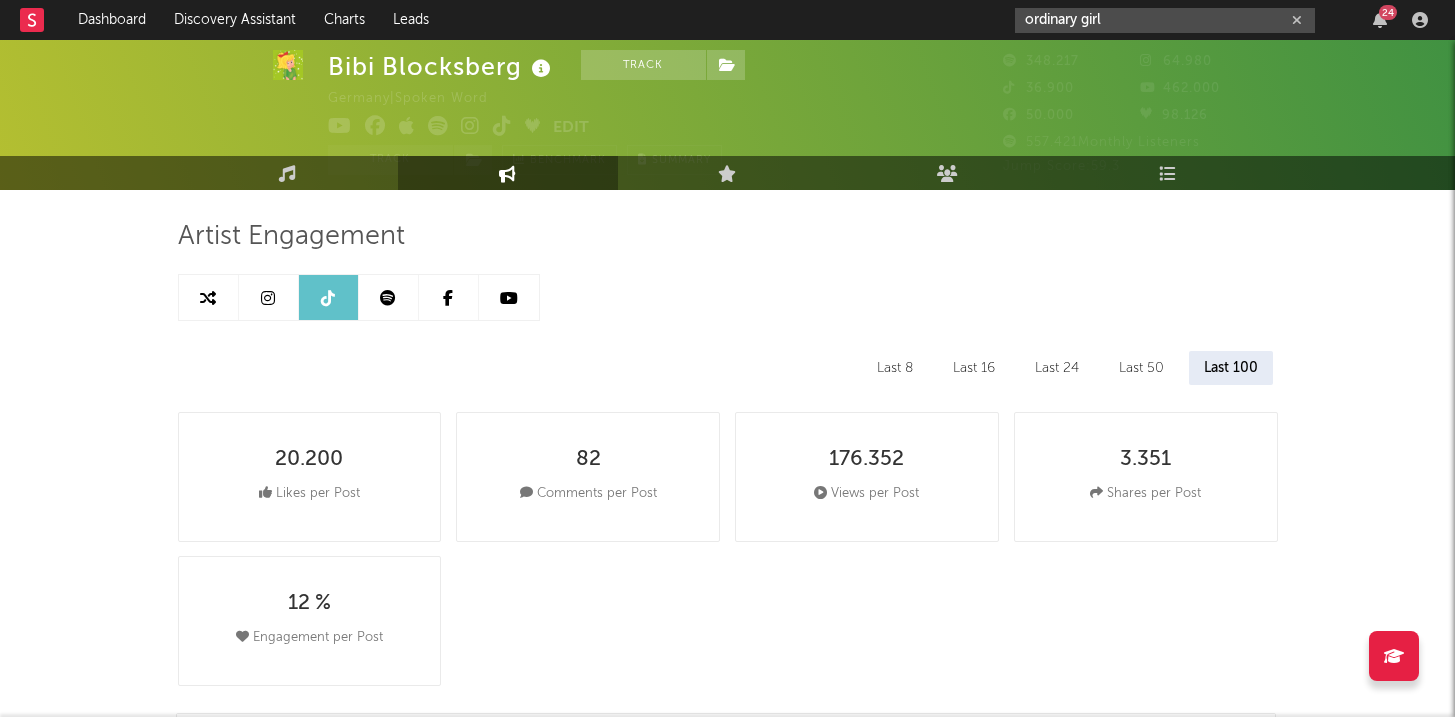 type on "ordinary girl" 